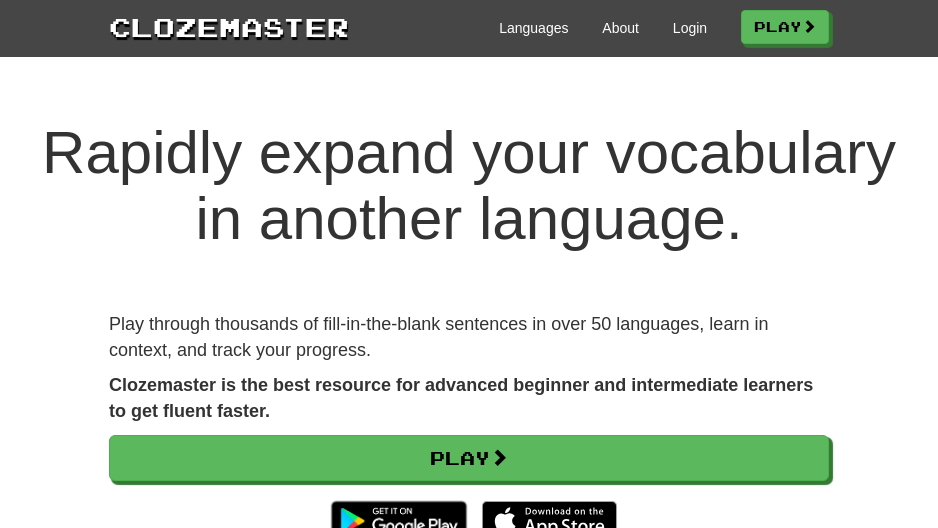 scroll, scrollTop: 0, scrollLeft: 0, axis: both 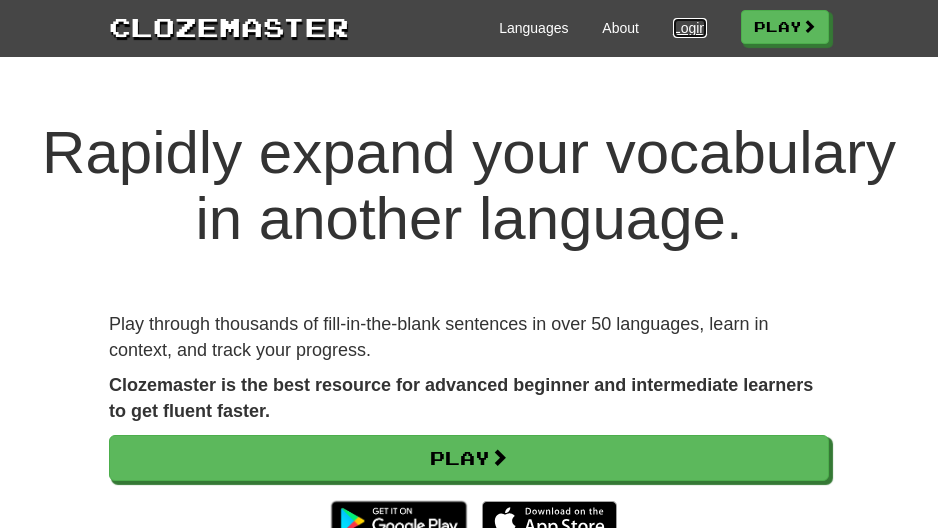 click on "Login" at bounding box center [690, 28] 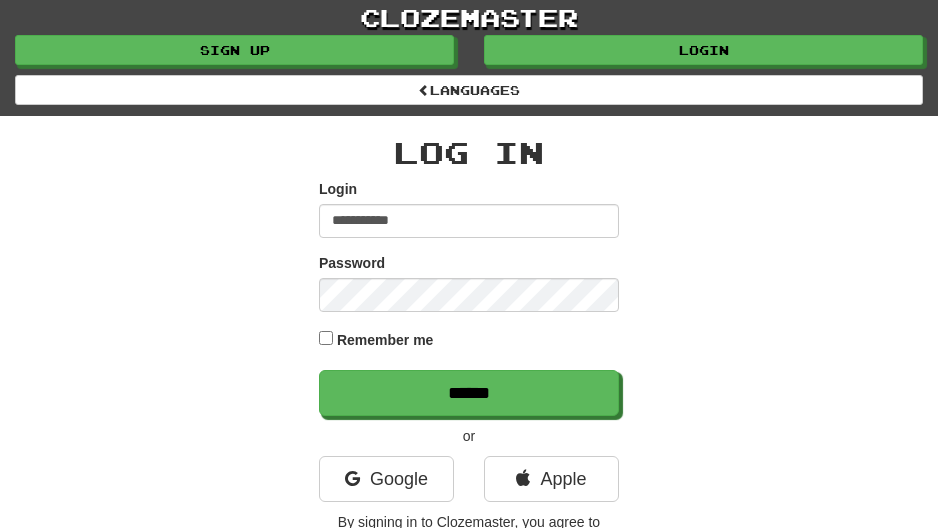 scroll, scrollTop: 0, scrollLeft: 0, axis: both 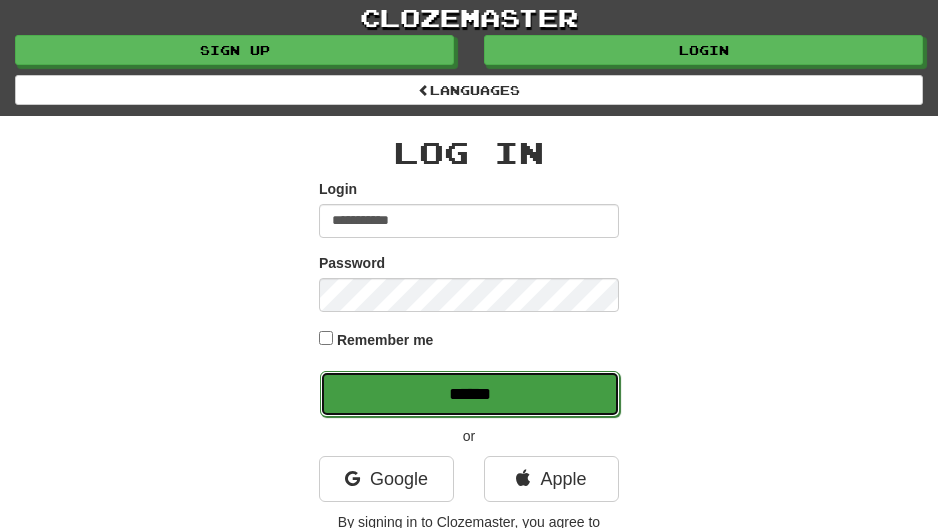 click on "******" at bounding box center (470, 394) 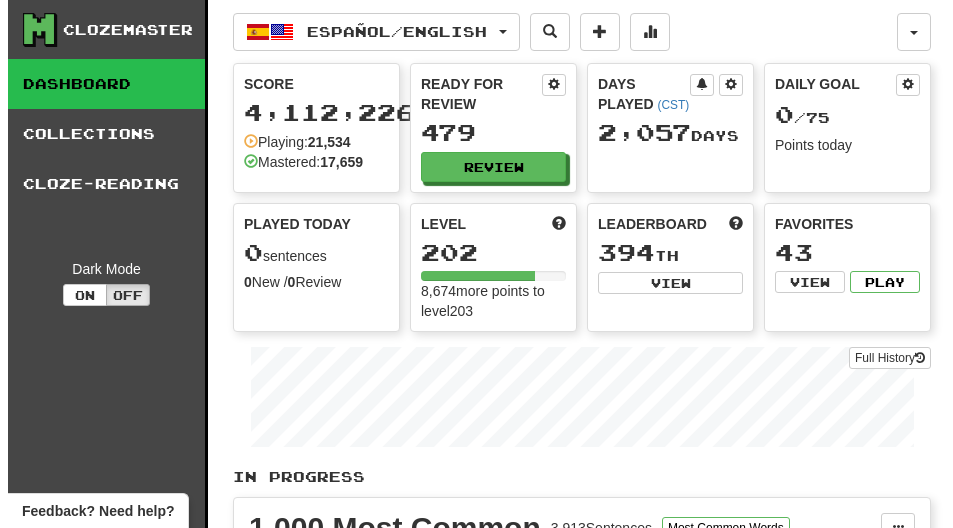 scroll, scrollTop: 0, scrollLeft: 0, axis: both 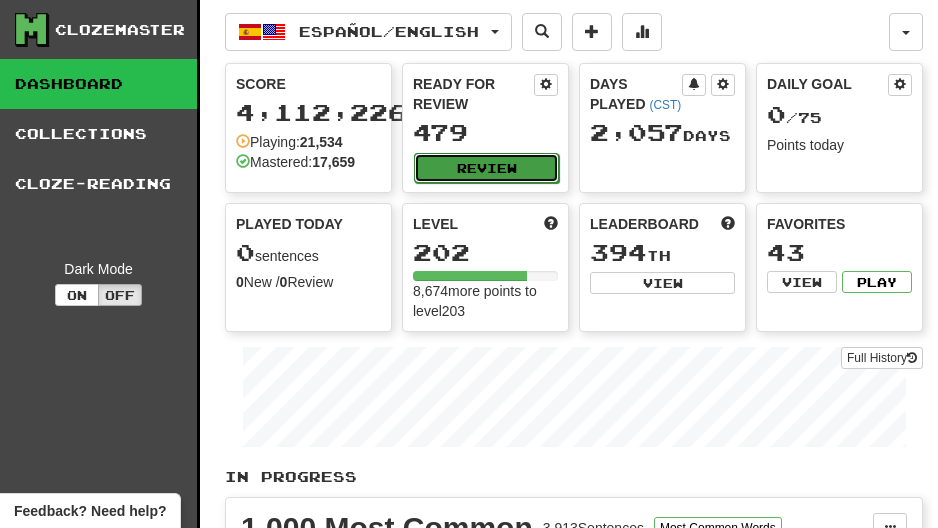 click on "Review" at bounding box center (486, 168) 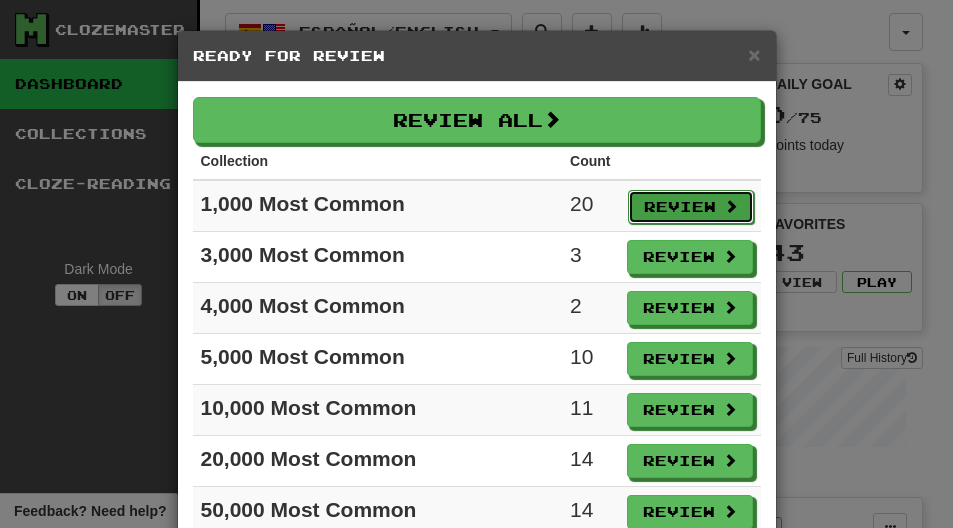 click on "Review" at bounding box center (691, 207) 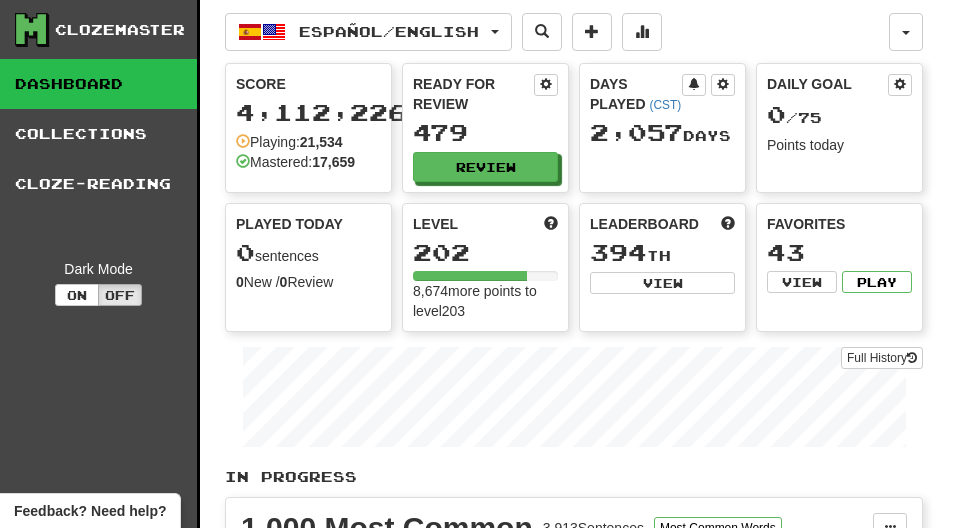 select on "**" 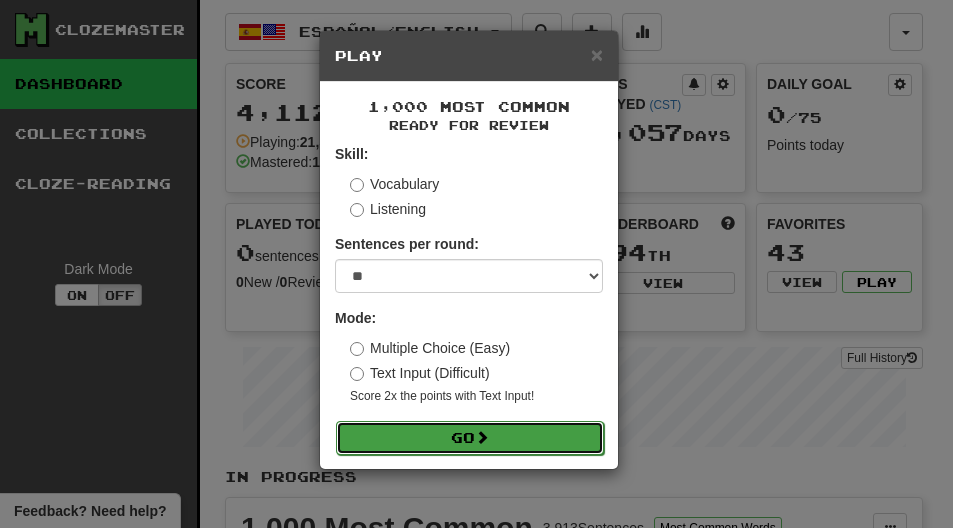 click on "Go" at bounding box center [470, 438] 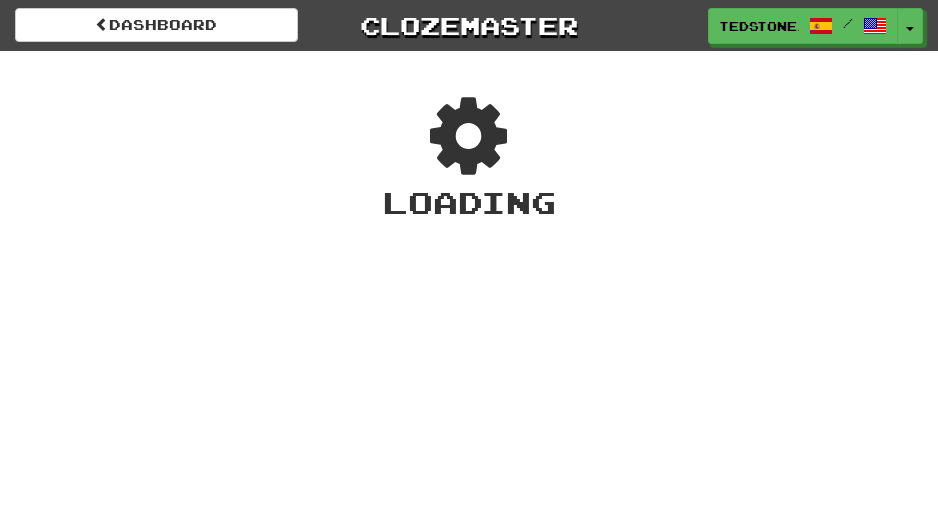 scroll, scrollTop: 0, scrollLeft: 0, axis: both 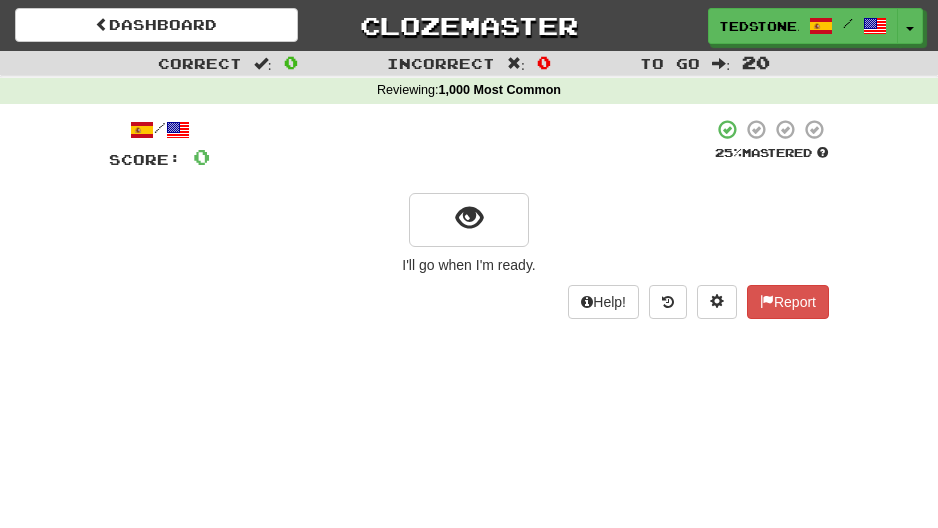 click on "Help!  Report" at bounding box center (469, 302) 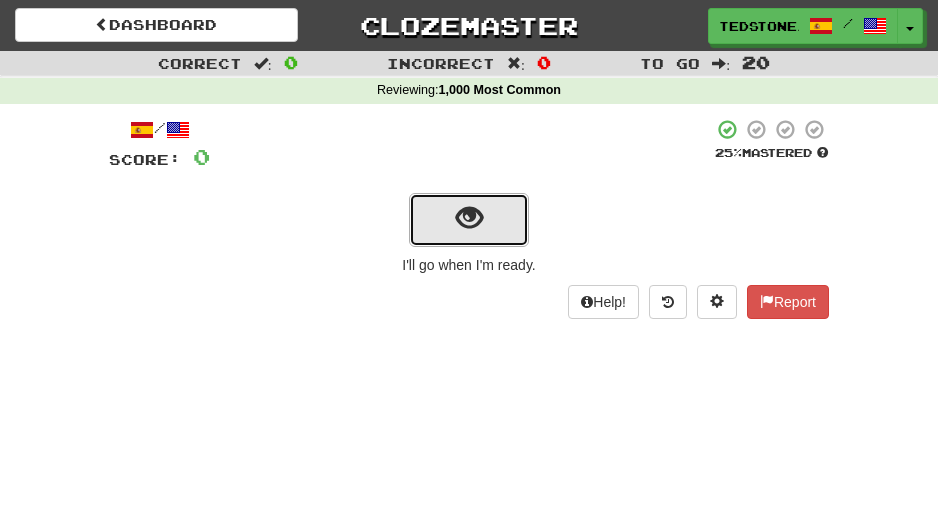 click at bounding box center (469, 218) 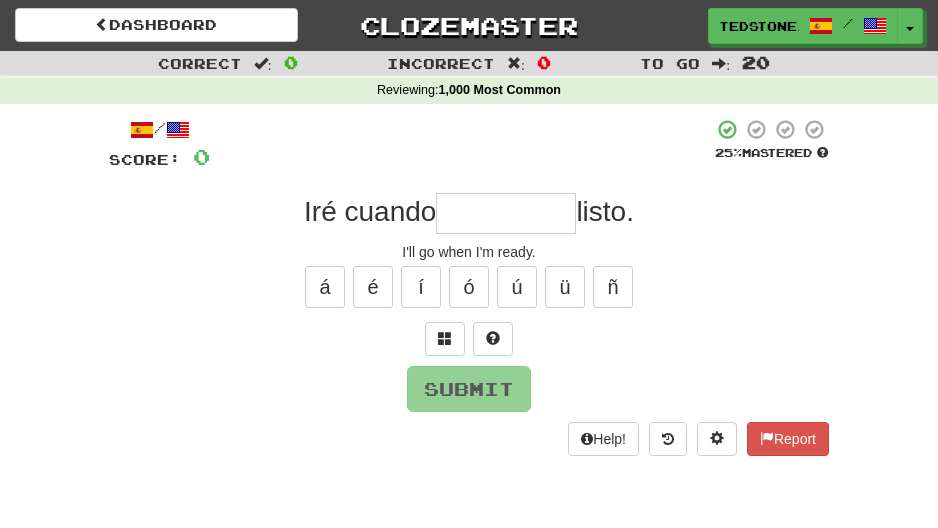 click at bounding box center [506, 213] 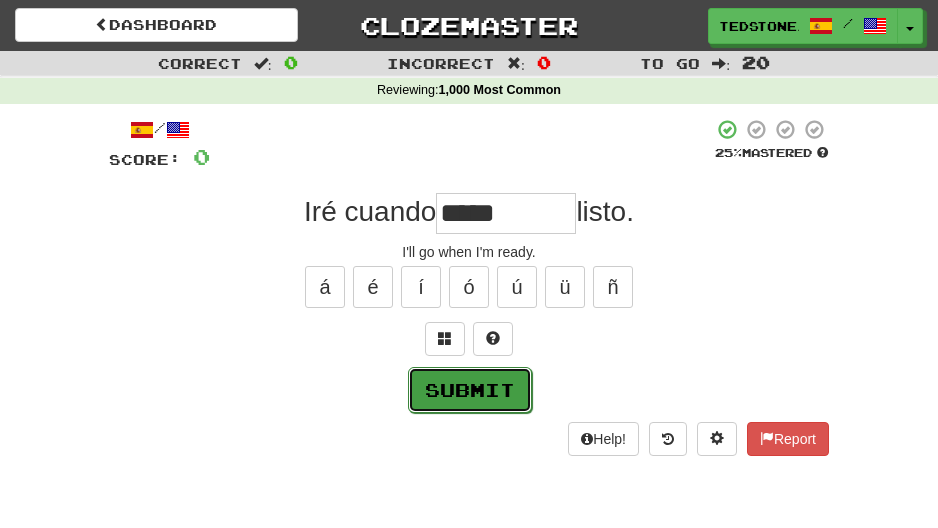 click on "Submit" at bounding box center [470, 390] 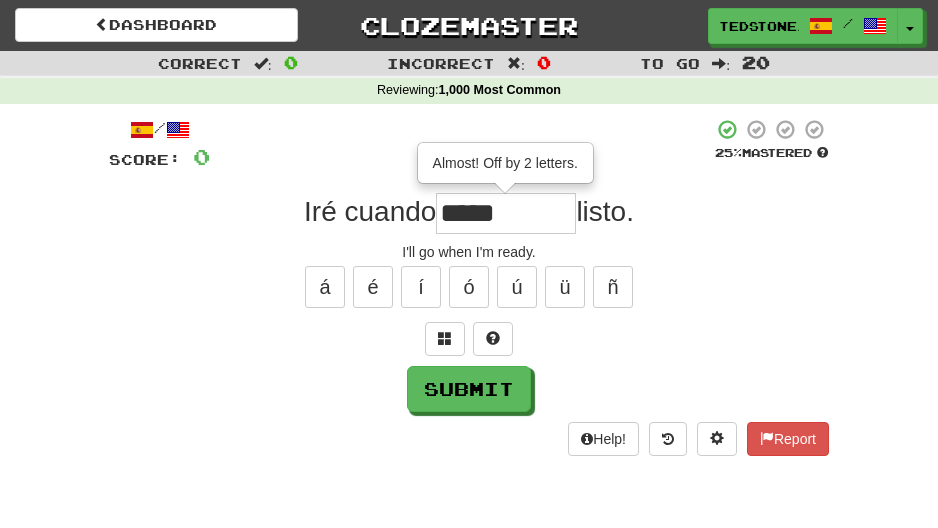 click on "*****" at bounding box center (506, 213) 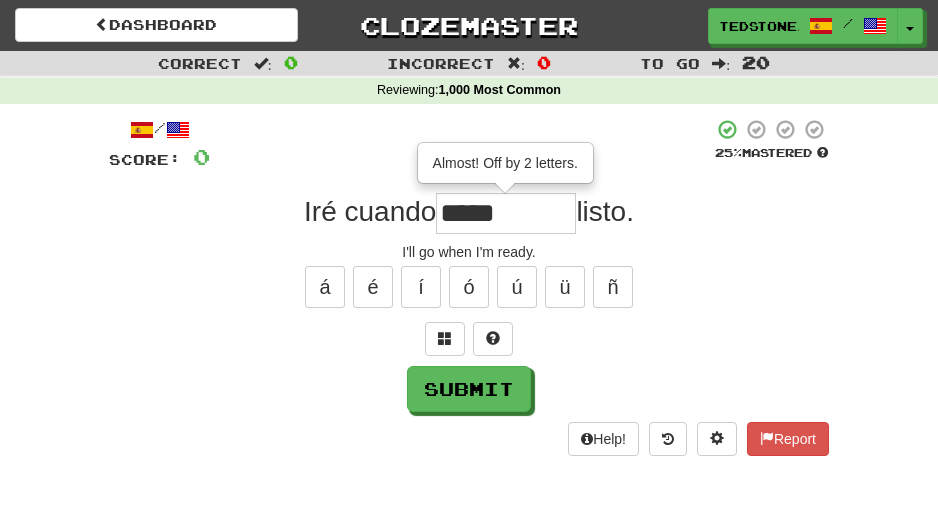 drag, startPoint x: 514, startPoint y: 218, endPoint x: 481, endPoint y: 224, distance: 33.54102 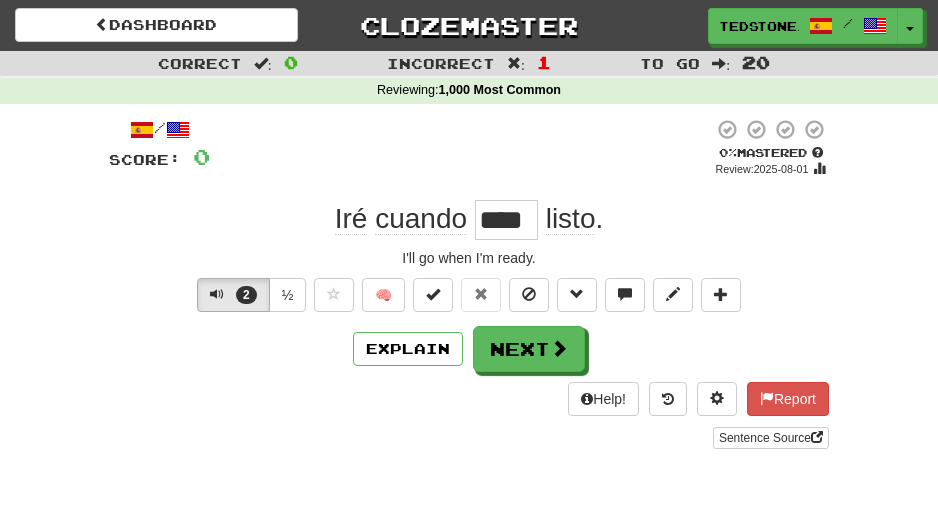 click on "****" at bounding box center [506, 220] 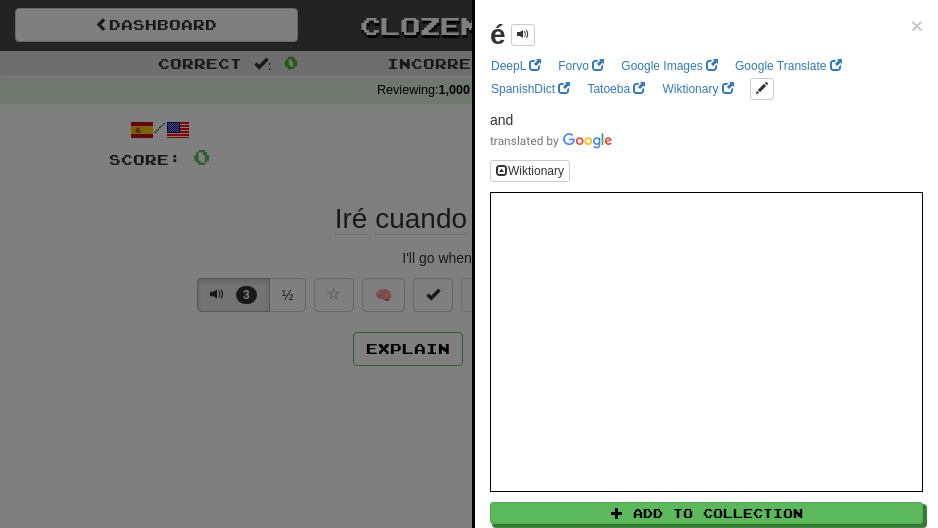 click at bounding box center (469, 264) 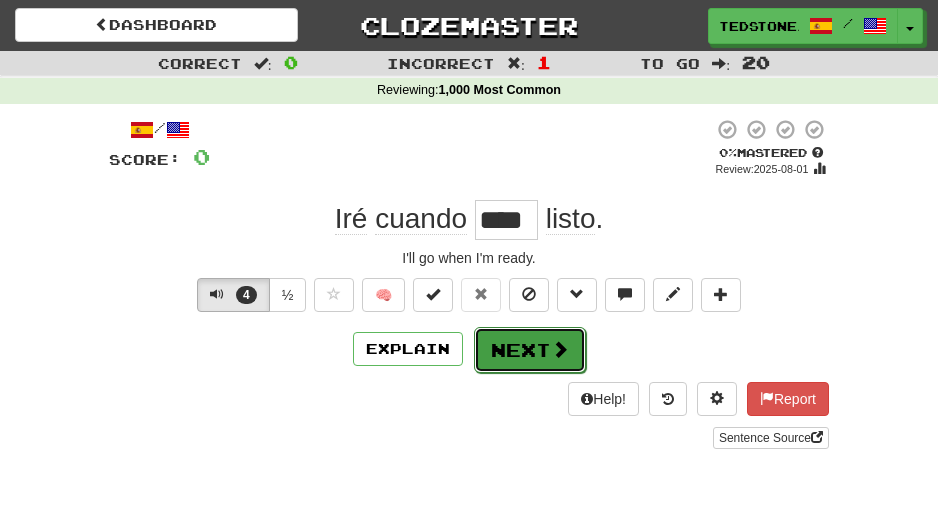 click on "Next" at bounding box center [530, 350] 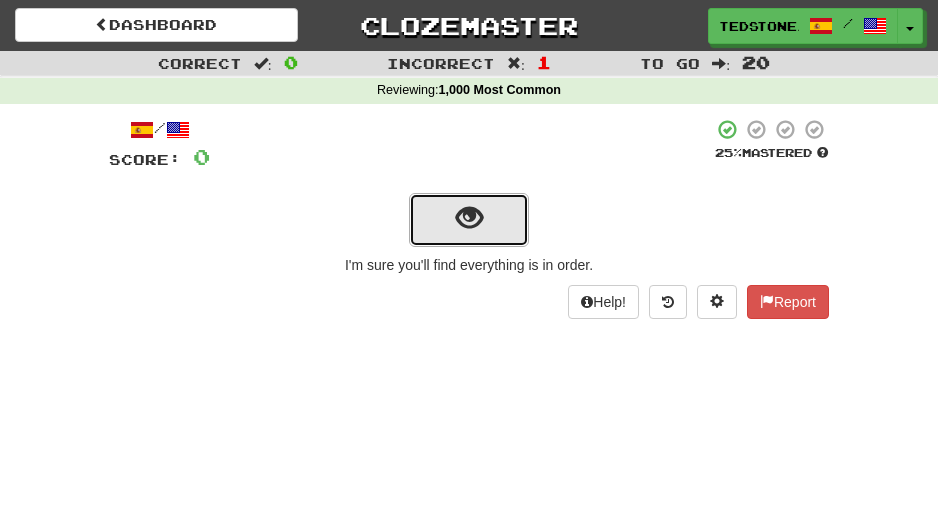 click at bounding box center (469, 218) 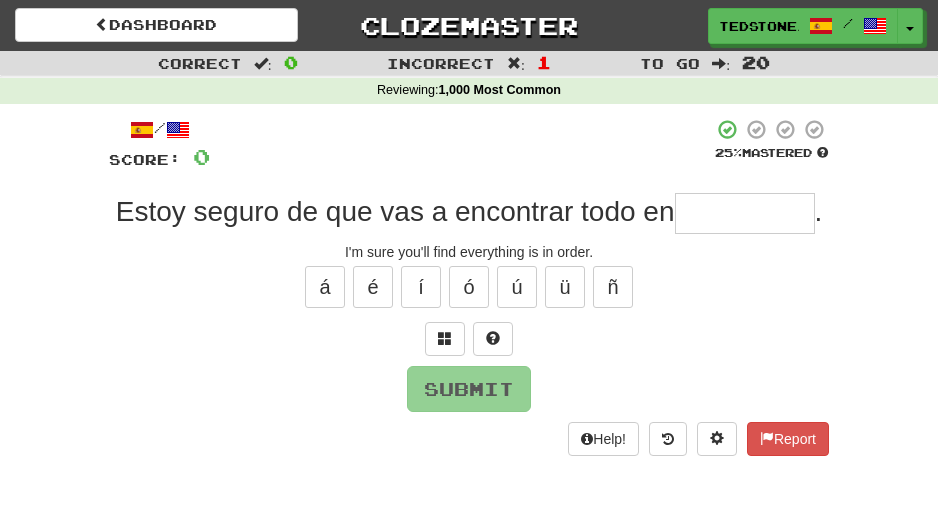 click on "Estoy seguro de que vas a encontrar todo en" at bounding box center [395, 211] 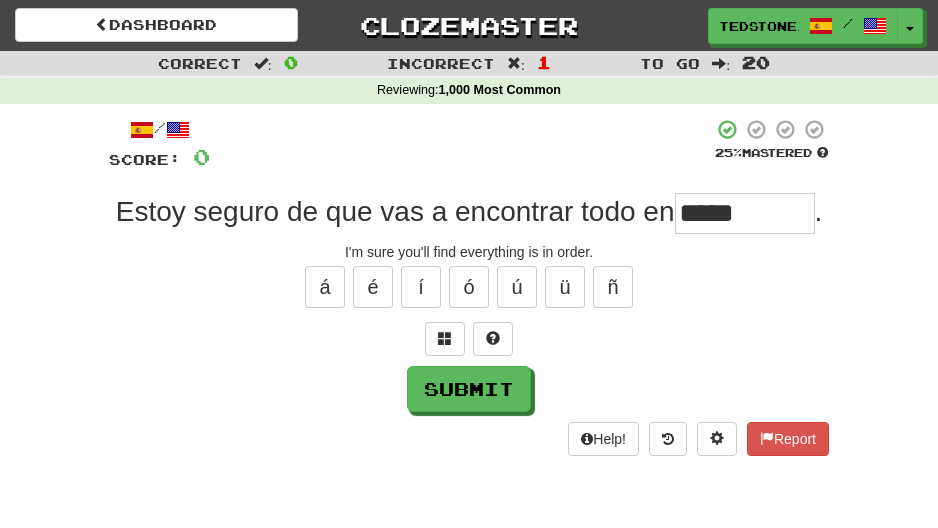 type on "*****" 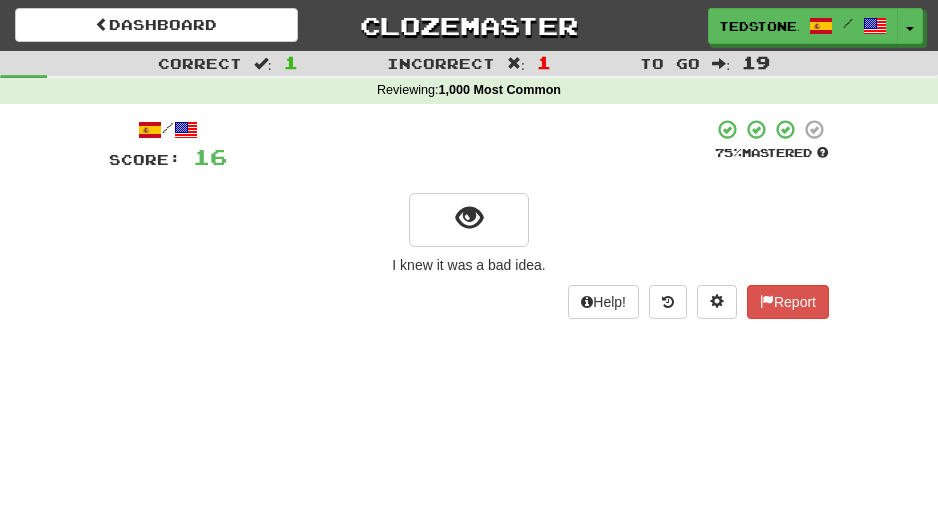 click at bounding box center (470, 145) 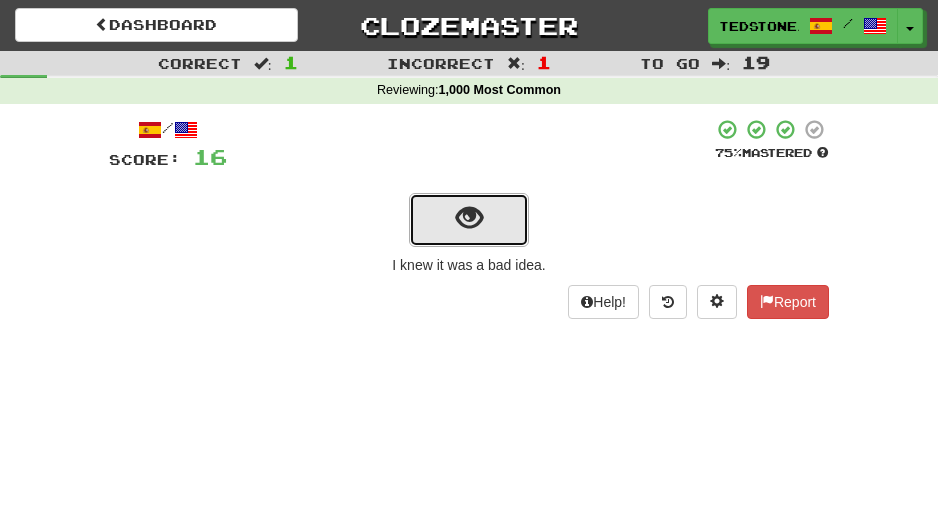 click at bounding box center [469, 218] 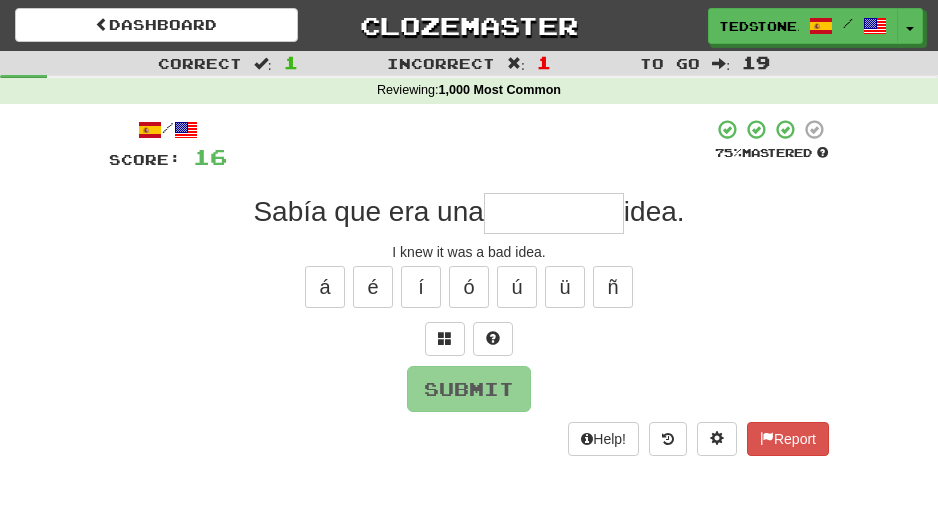 click at bounding box center [554, 213] 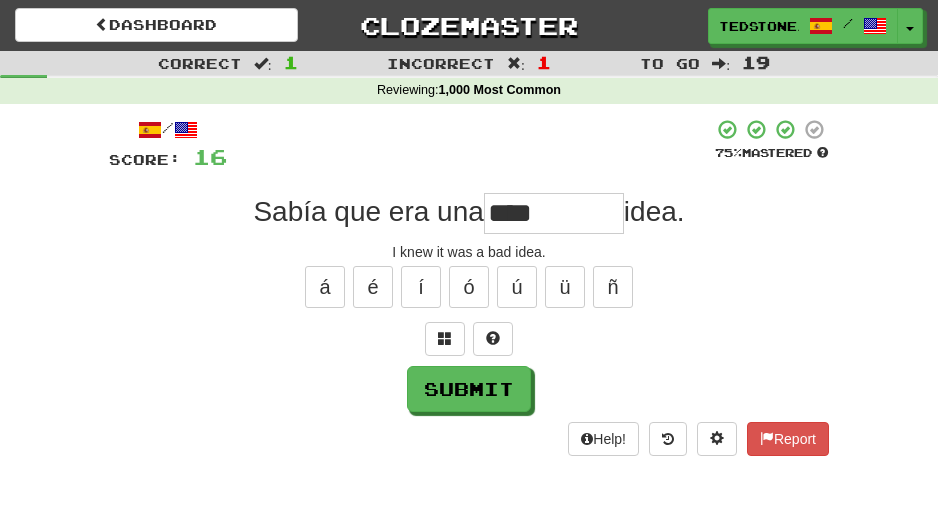 type on "****" 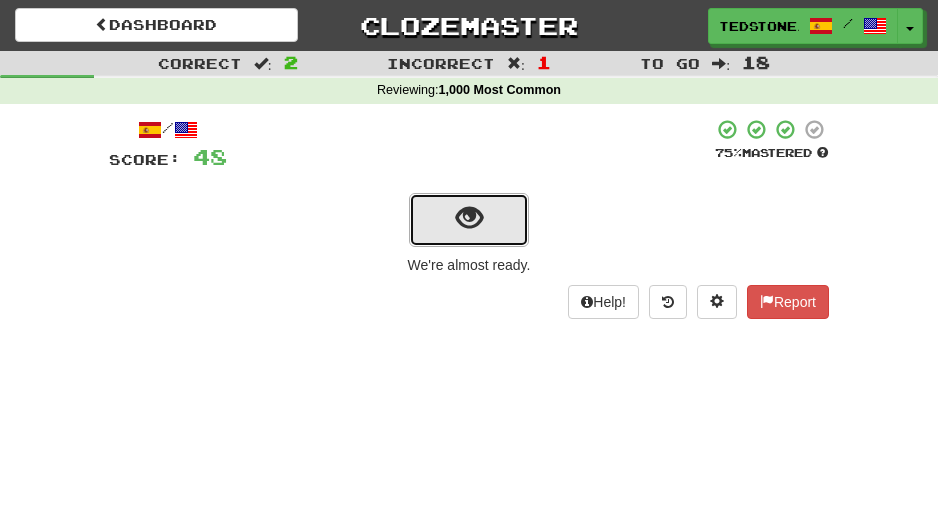 click at bounding box center [469, 218] 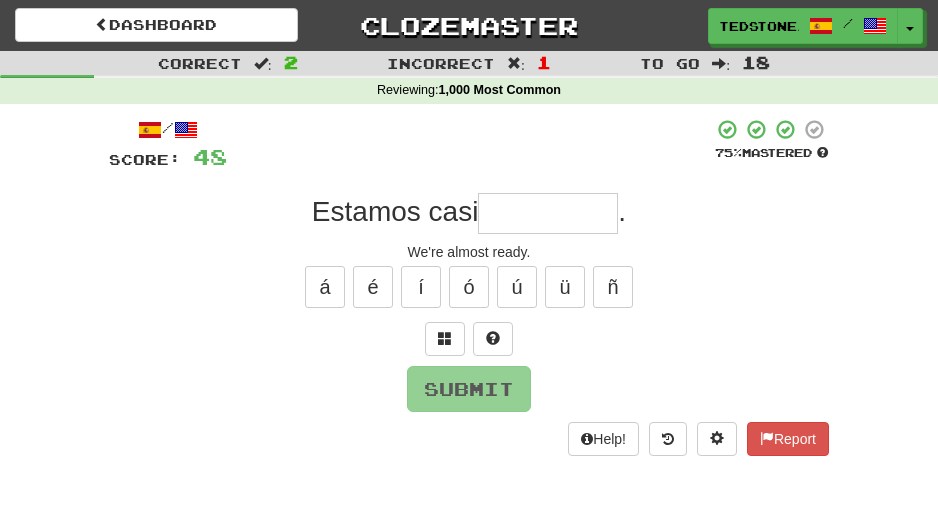 click at bounding box center [548, 213] 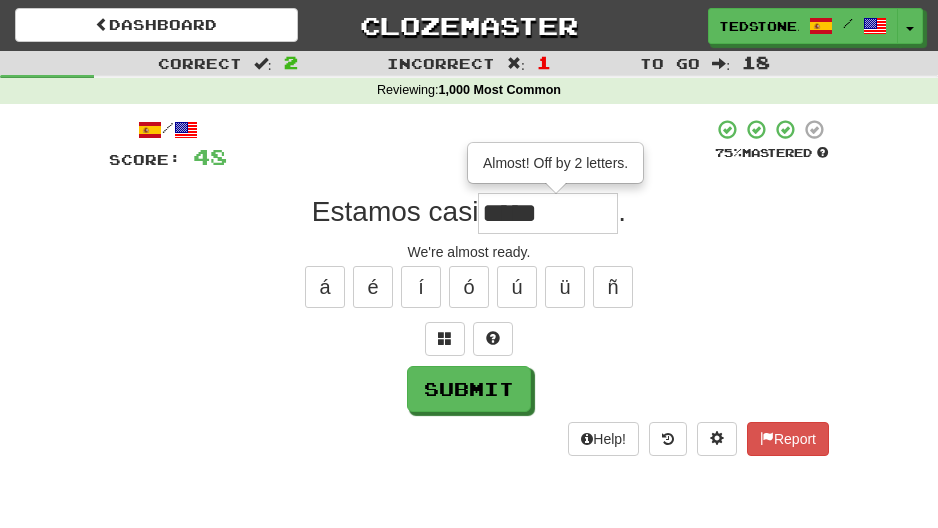 type on "******" 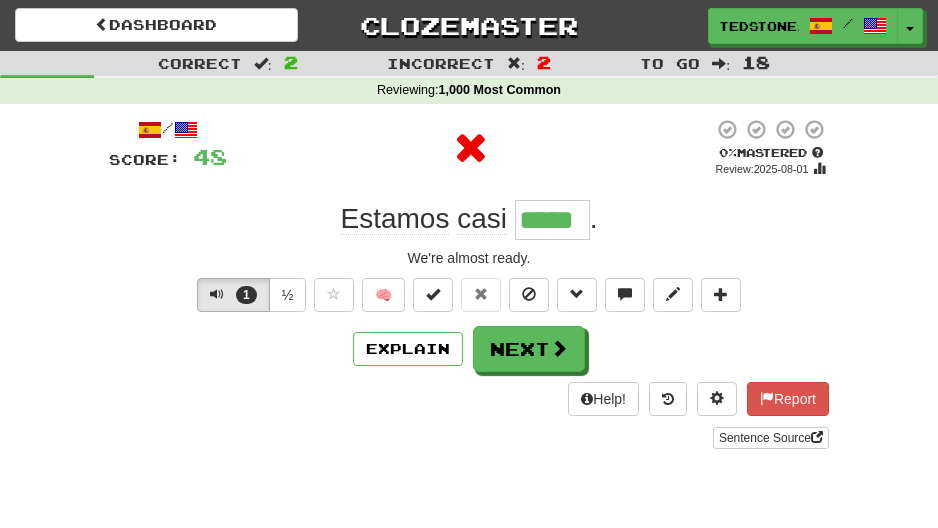 type on "******" 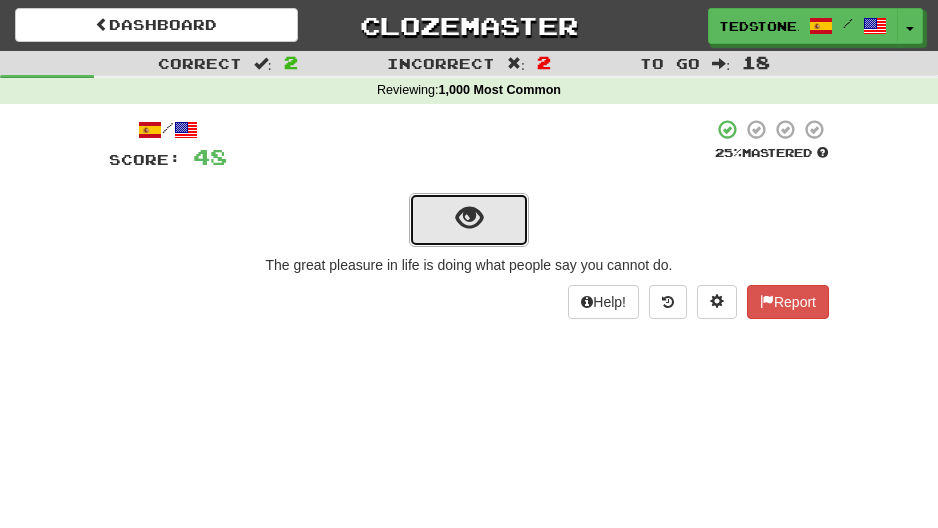 click at bounding box center (469, 218) 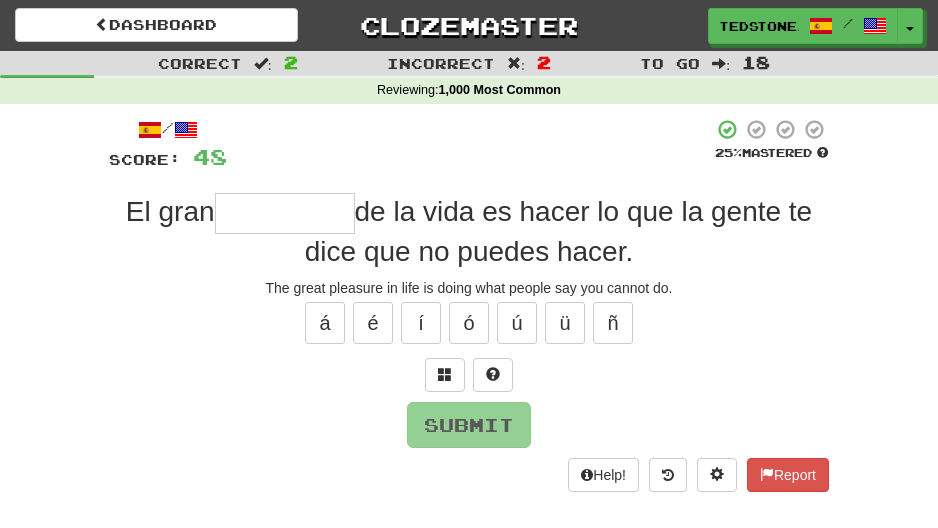 click at bounding box center [285, 213] 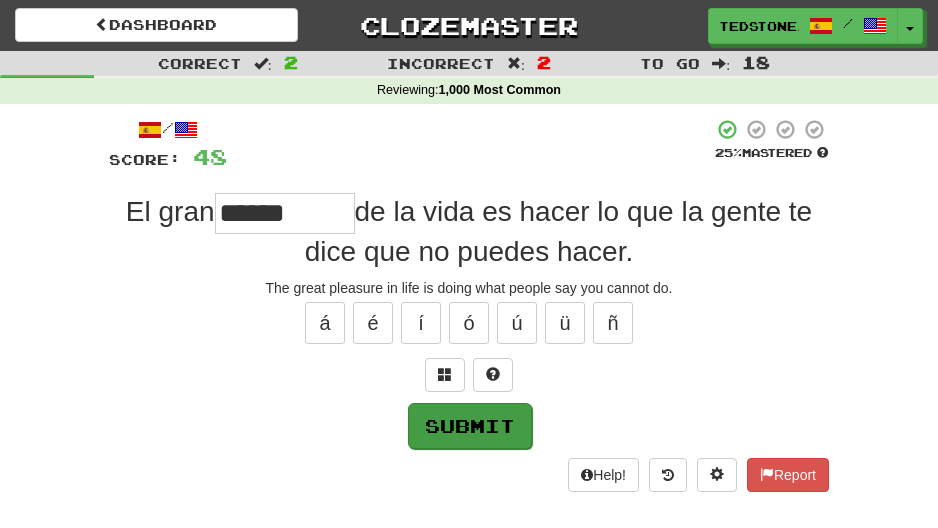 type on "******" 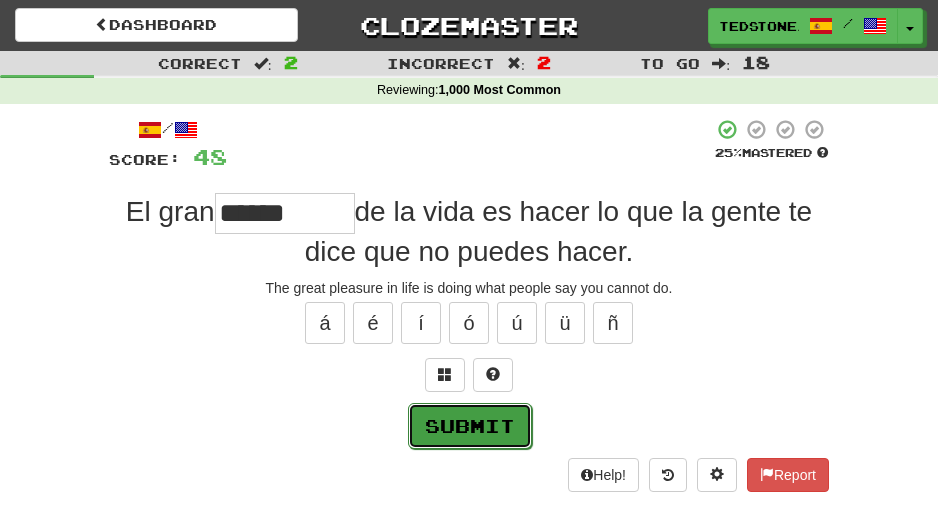 click on "Submit" at bounding box center (470, 426) 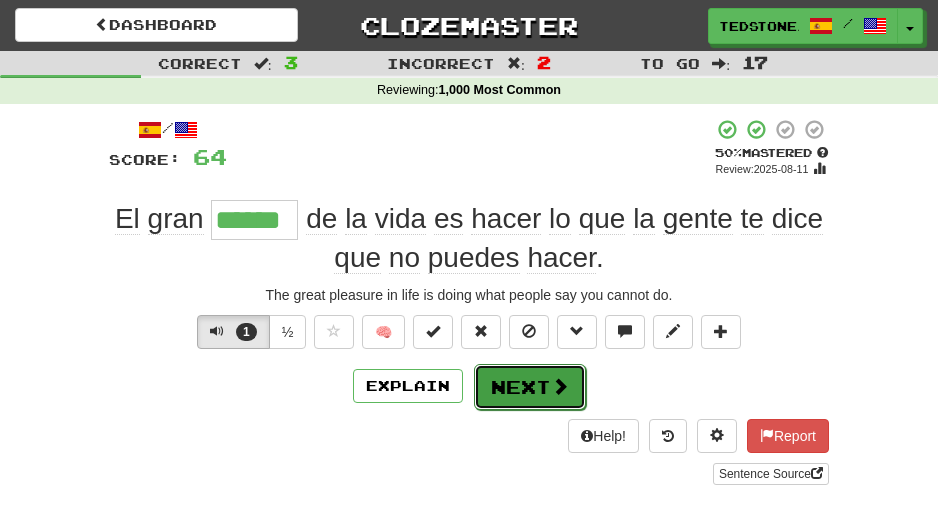 click on "Next" at bounding box center (530, 387) 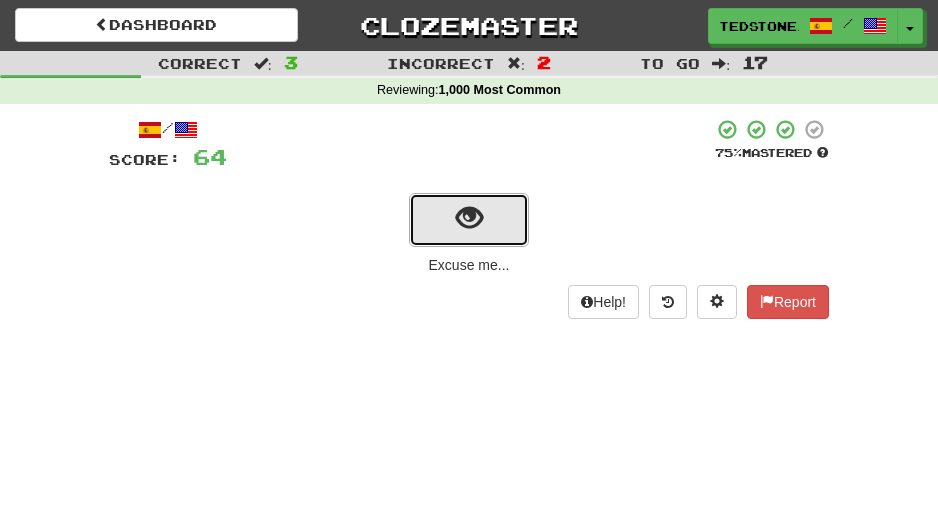 click at bounding box center (469, 218) 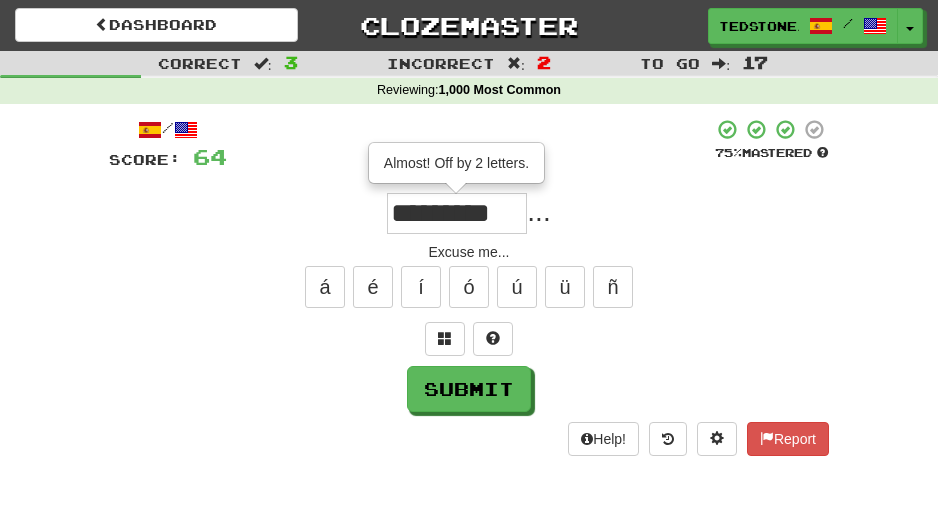 scroll, scrollTop: 0, scrollLeft: 0, axis: both 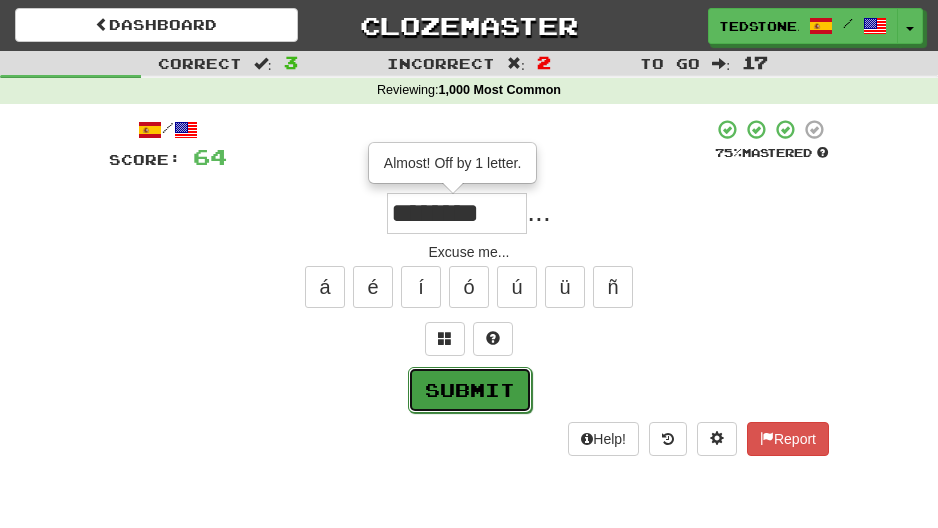 click on "Submit" at bounding box center (470, 390) 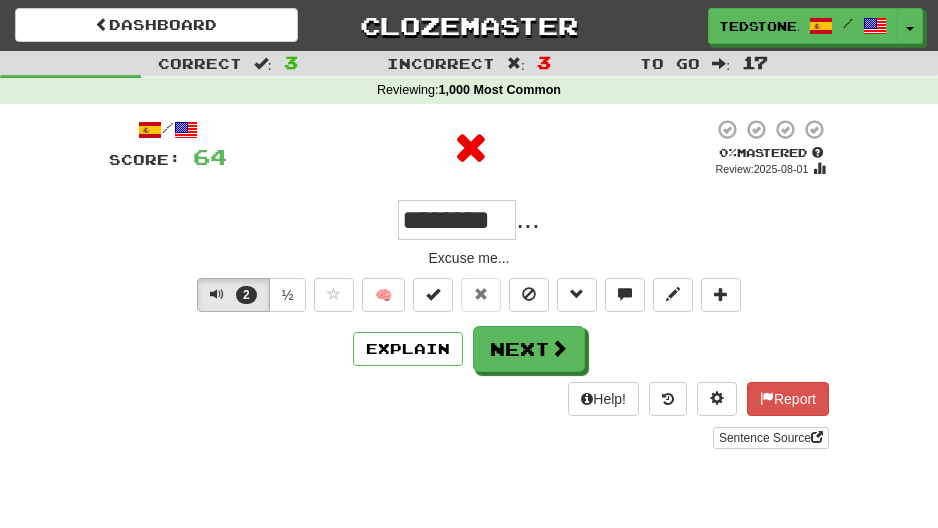 drag, startPoint x: 505, startPoint y: 227, endPoint x: 493, endPoint y: 224, distance: 12.369317 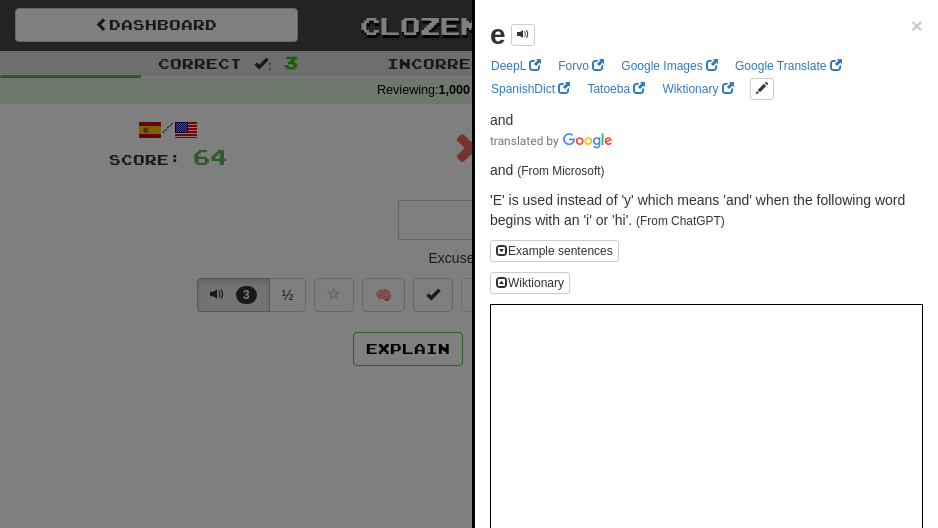 type on "*" 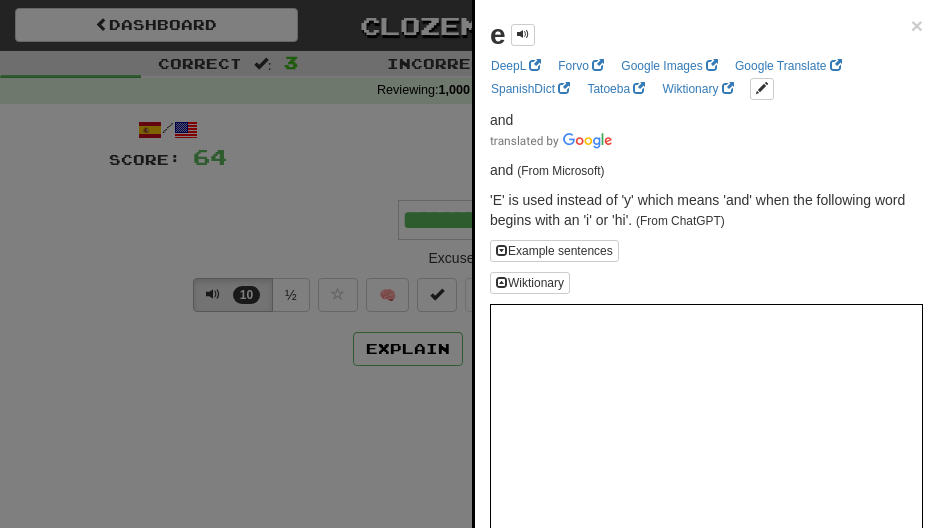 type on "********" 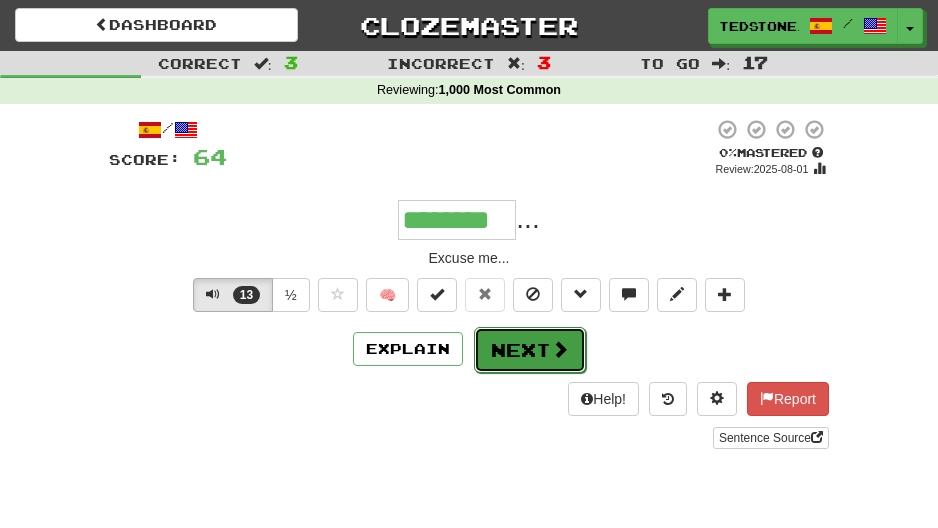click on "Next" at bounding box center [530, 350] 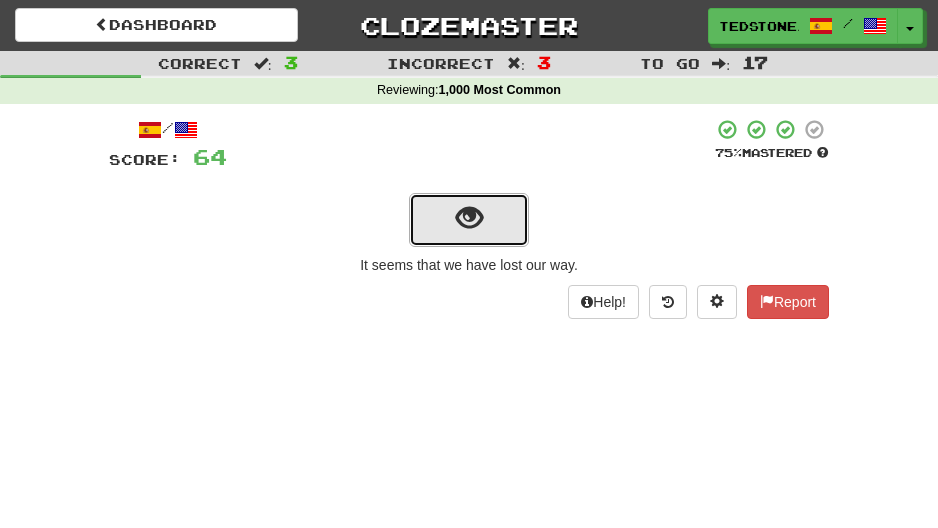 click at bounding box center [469, 218] 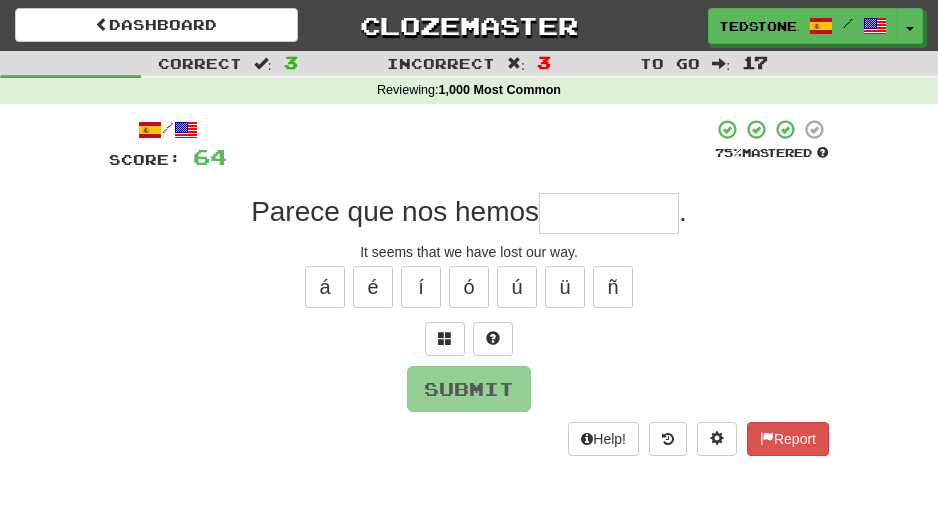 click at bounding box center (609, 213) 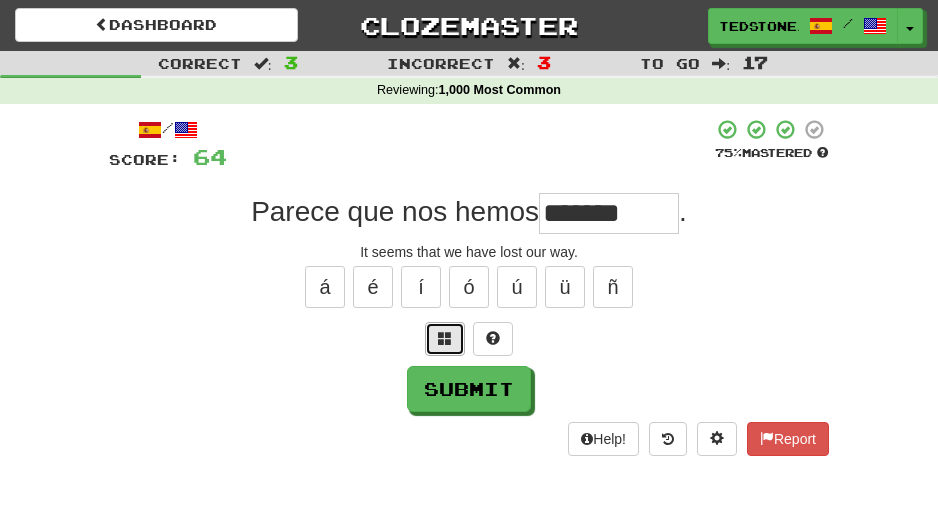 click at bounding box center [445, 338] 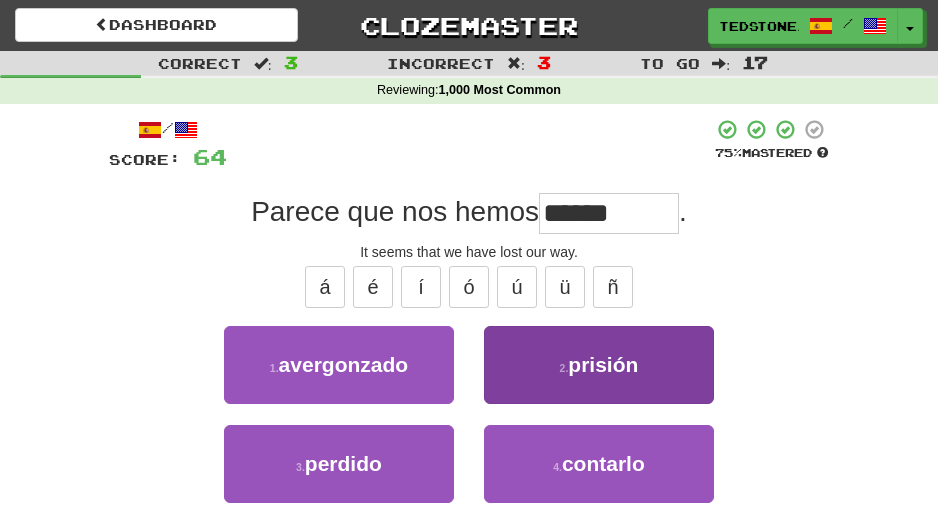 type on "*******" 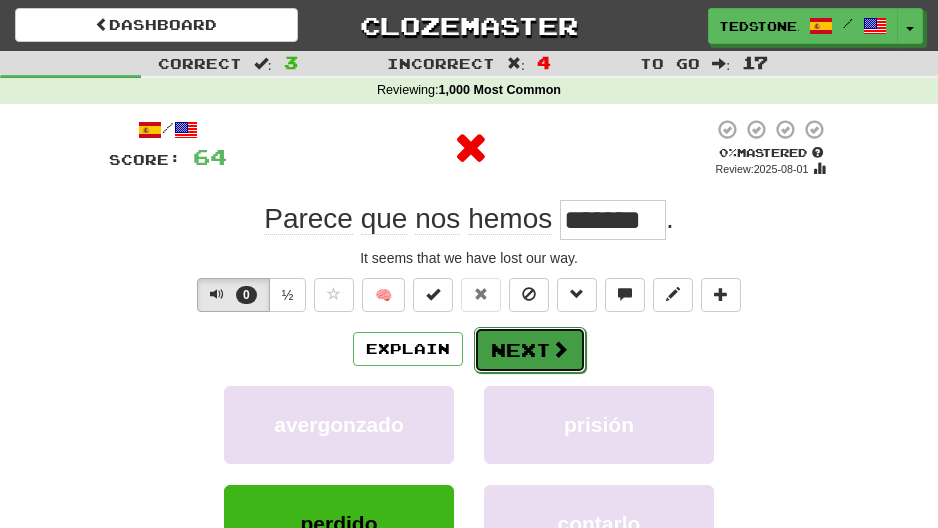 click on "Next" at bounding box center [530, 350] 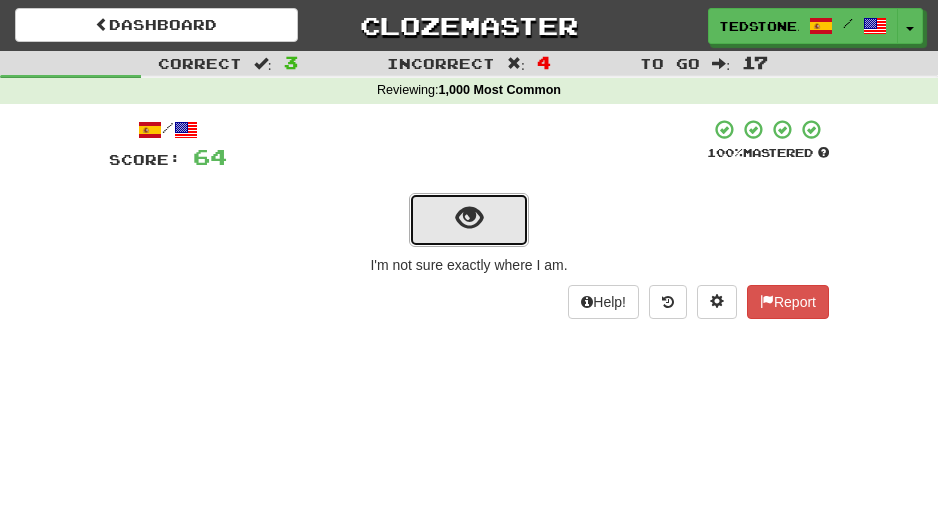 click at bounding box center [469, 218] 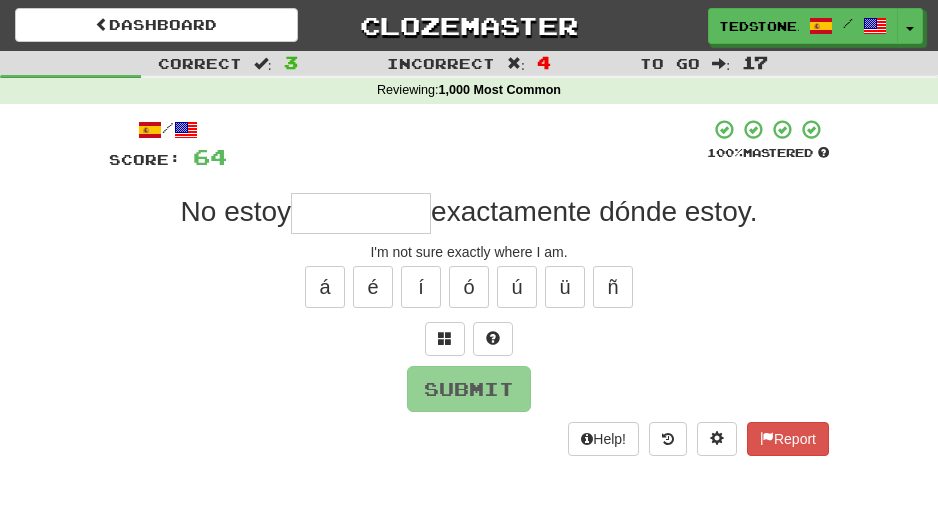 click at bounding box center [361, 213] 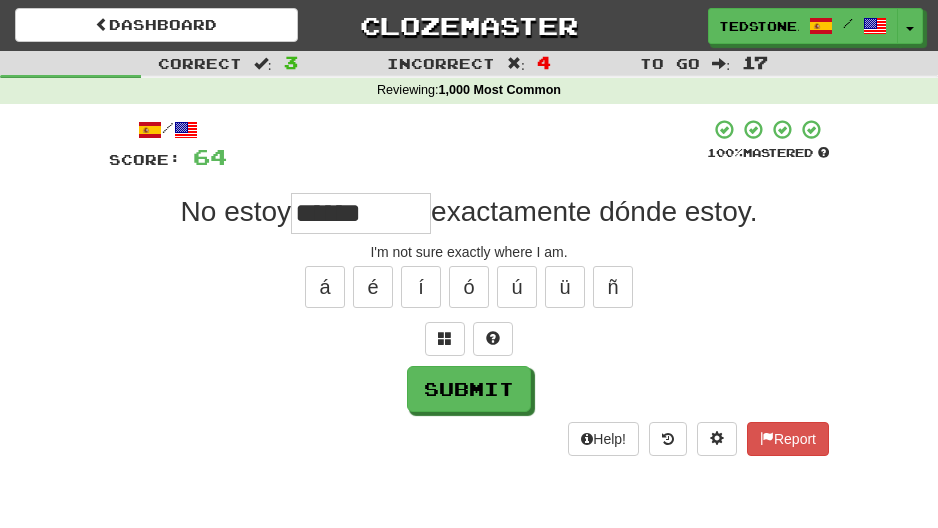 type on "******" 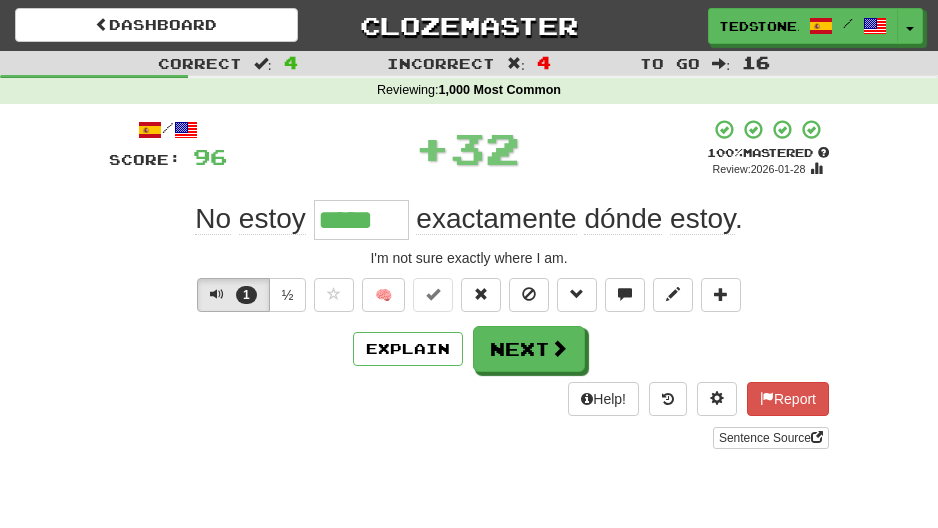 type on "******" 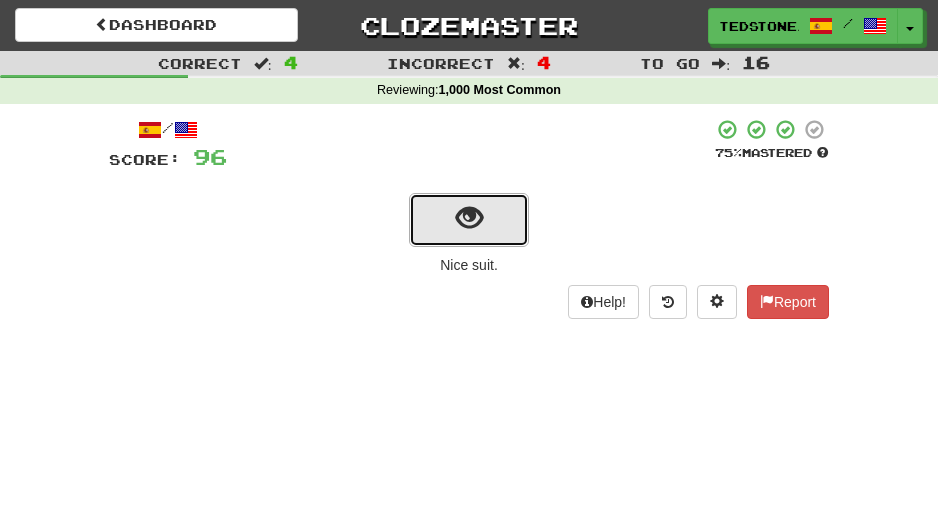 click at bounding box center [469, 218] 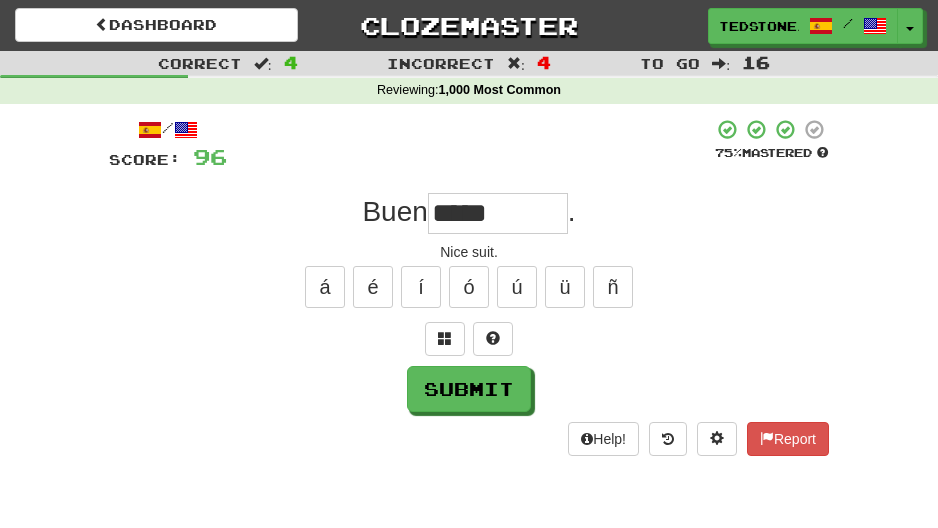 type on "*****" 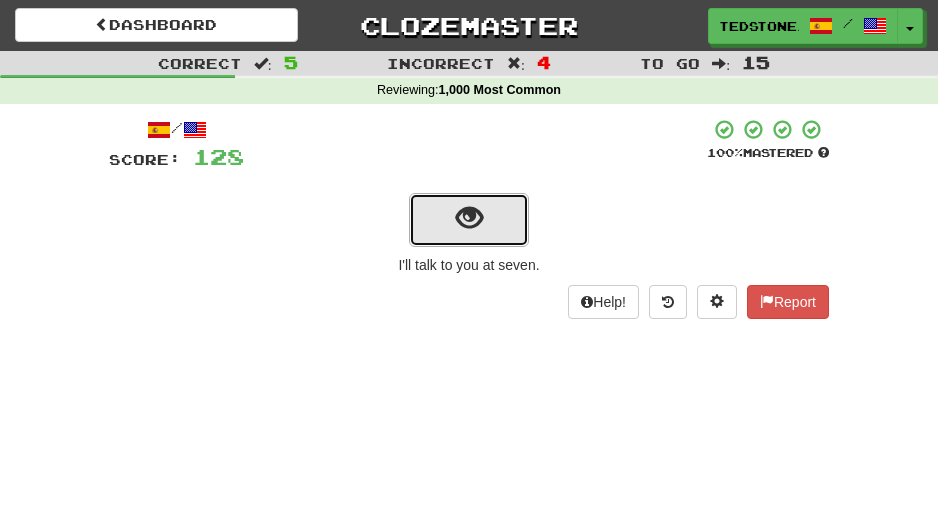 click at bounding box center (469, 218) 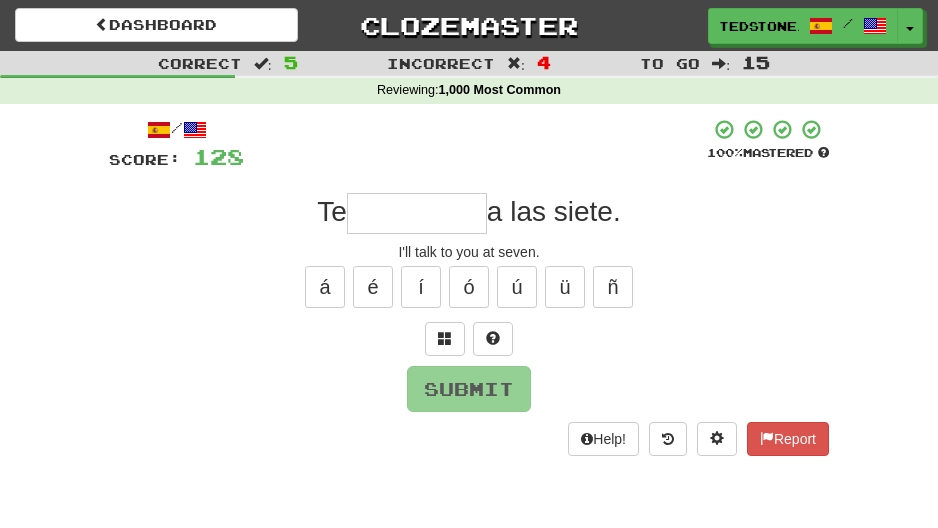 click at bounding box center (417, 213) 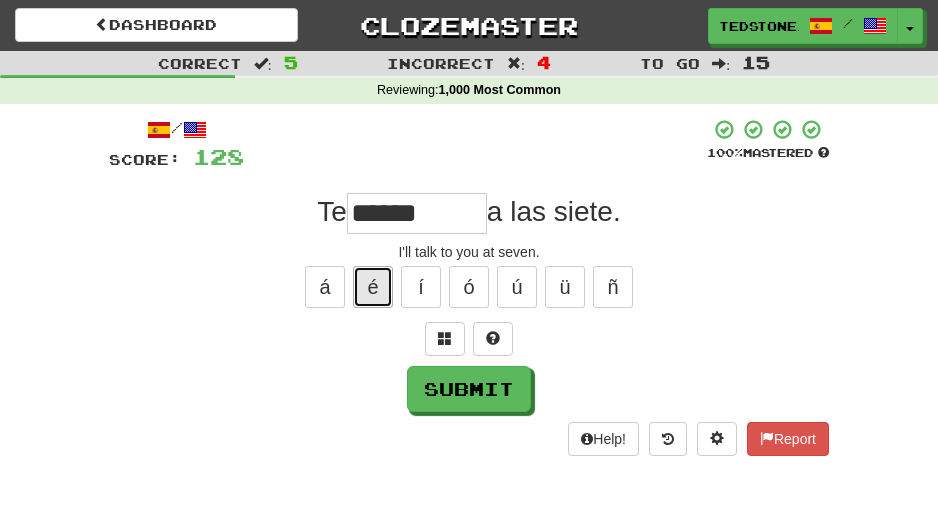 click on "é" at bounding box center (373, 287) 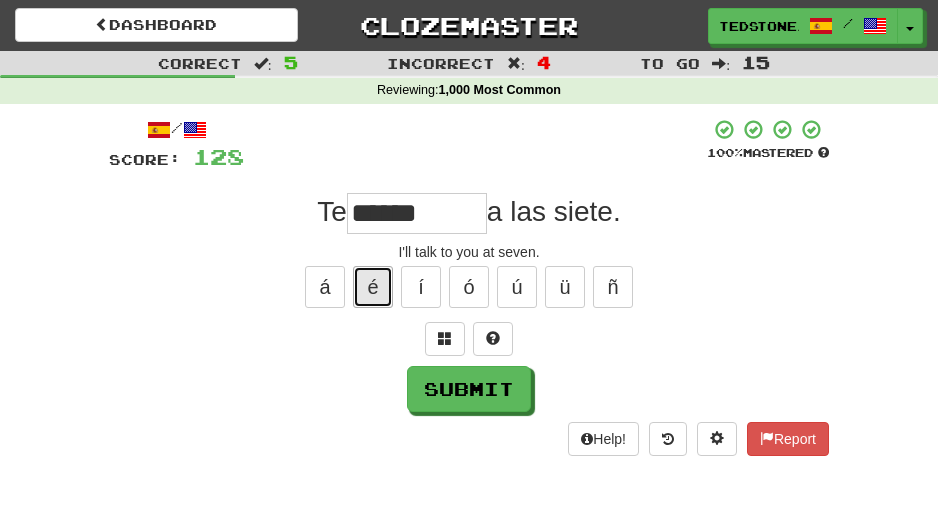 click on "é" at bounding box center (373, 287) 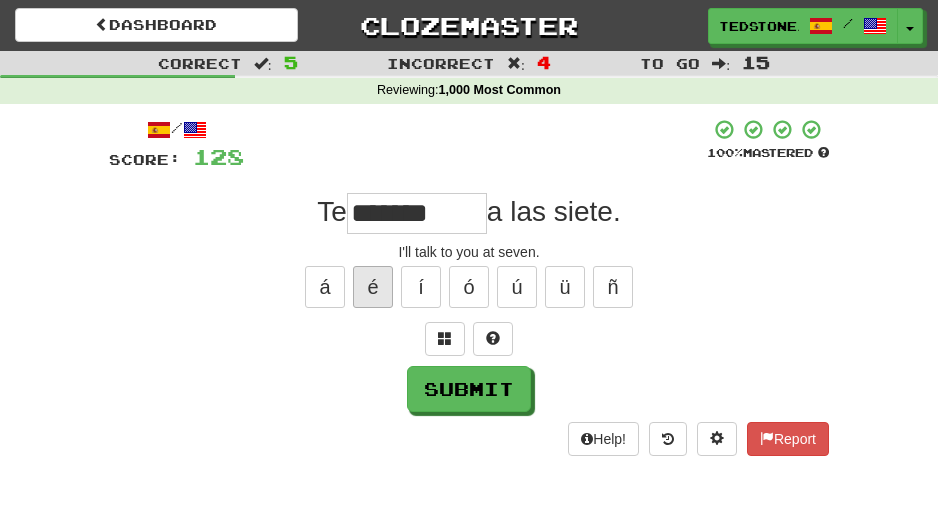 type on "*****" 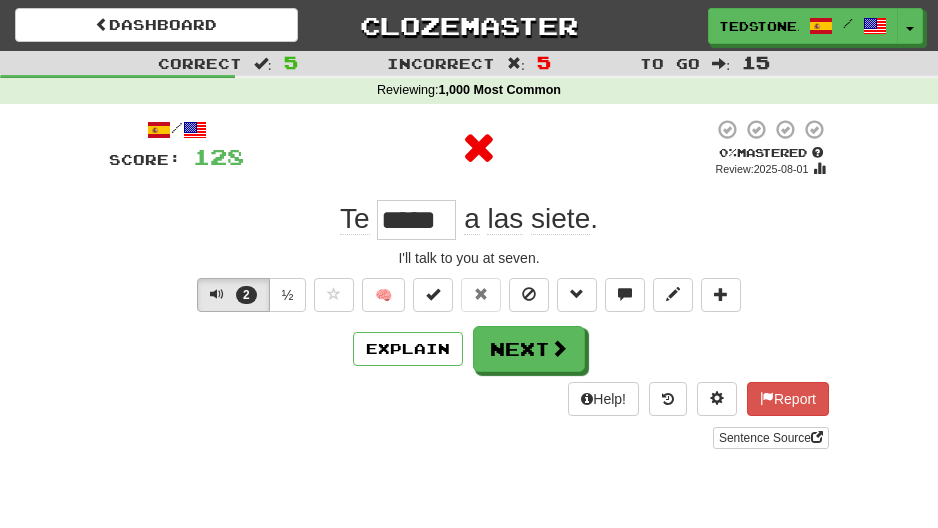 click on "*****" at bounding box center (416, 220) 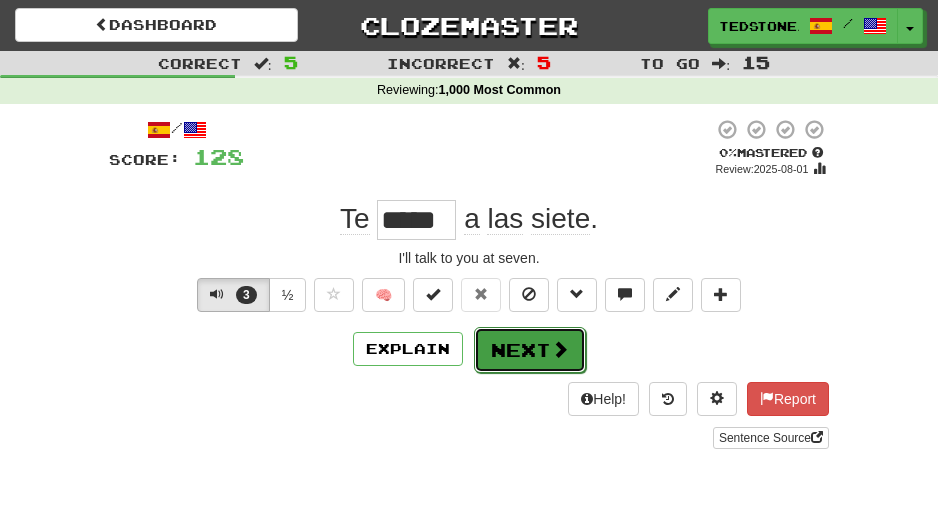 click on "Next" at bounding box center (530, 350) 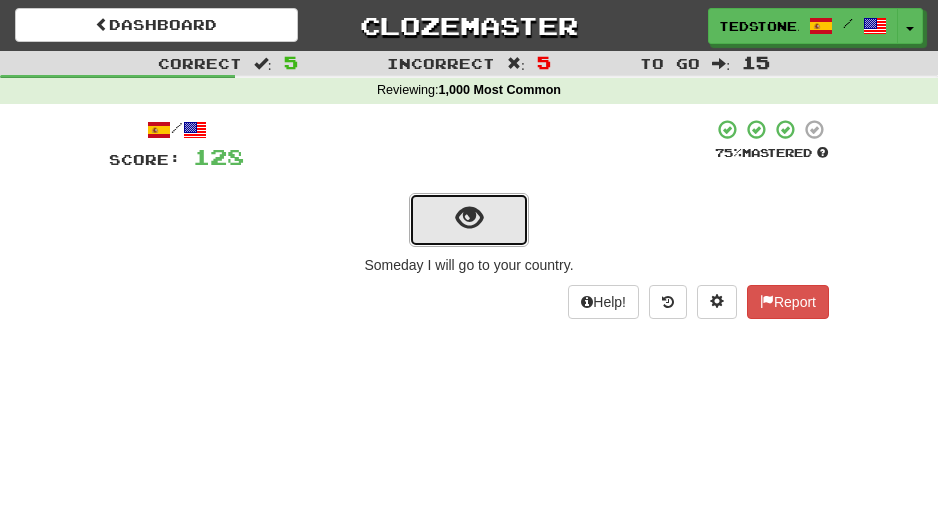 click at bounding box center [469, 218] 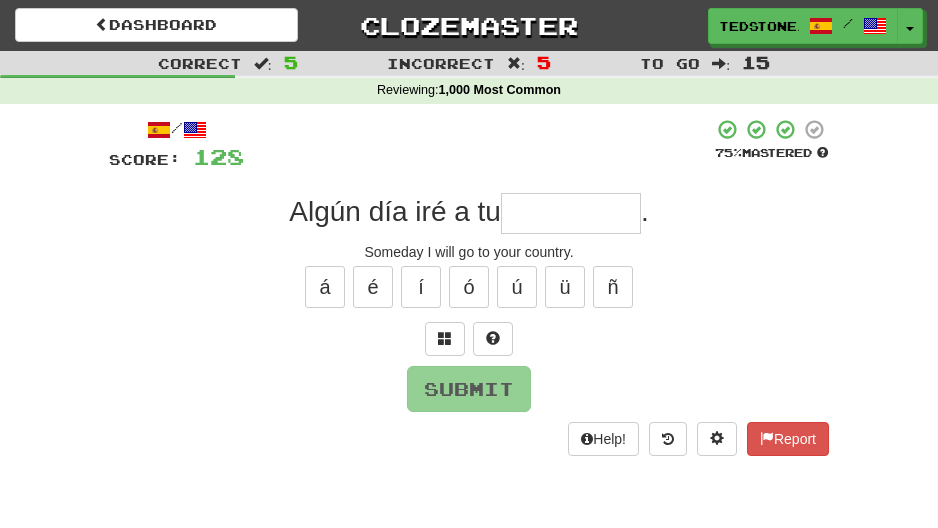click at bounding box center [571, 213] 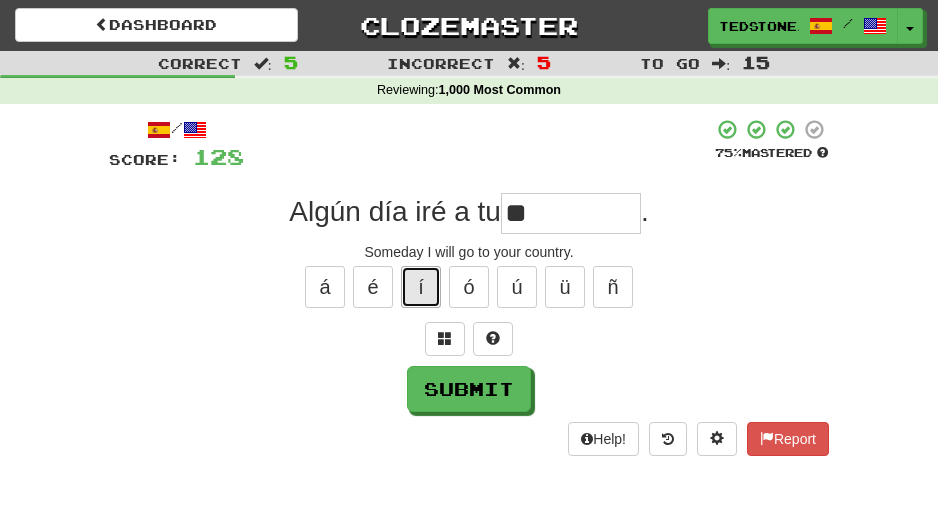click on "í" at bounding box center (421, 287) 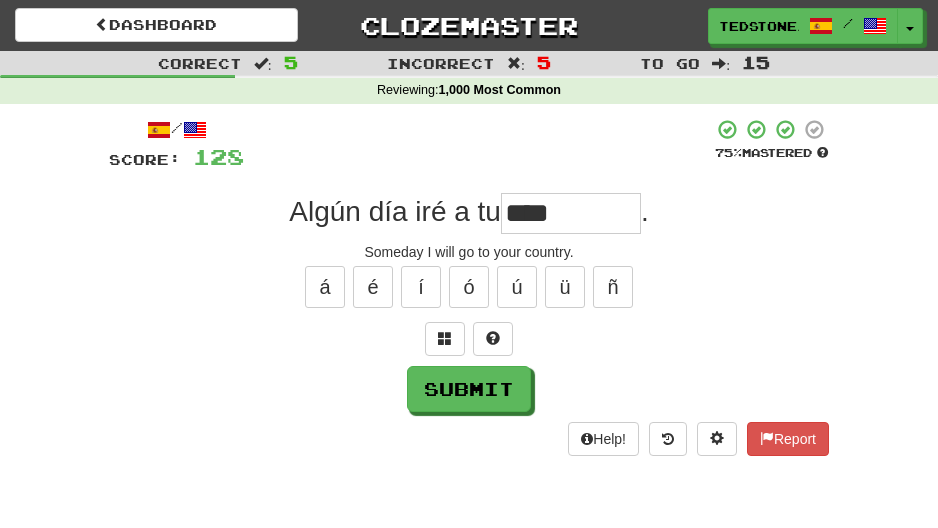 type on "****" 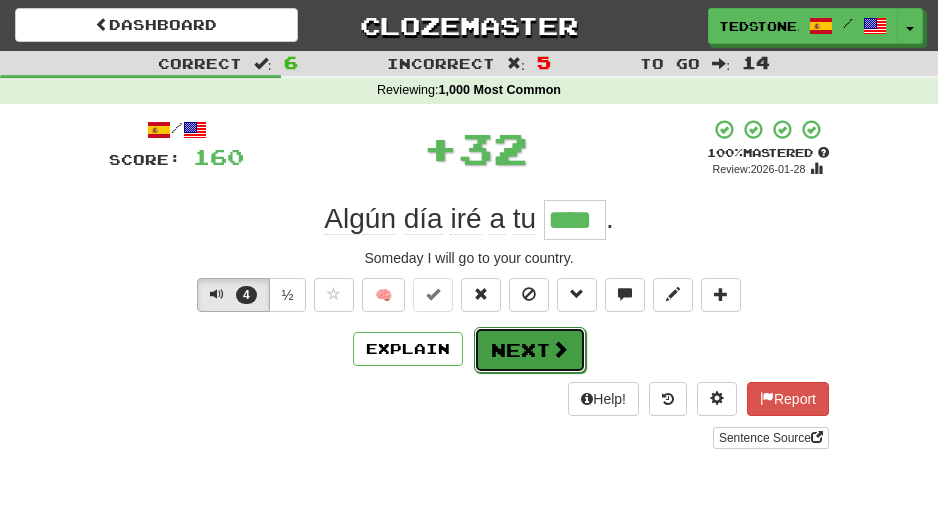 click on "Next" at bounding box center (530, 350) 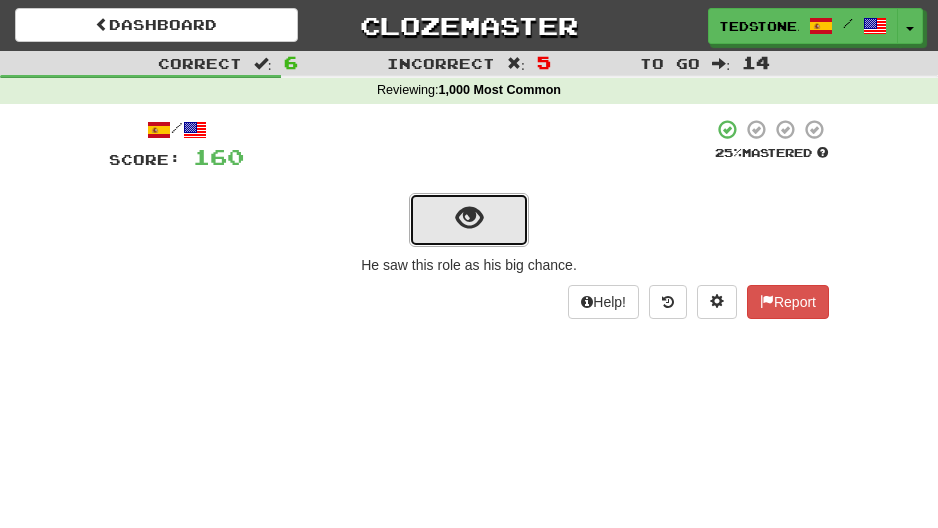 click at bounding box center [469, 218] 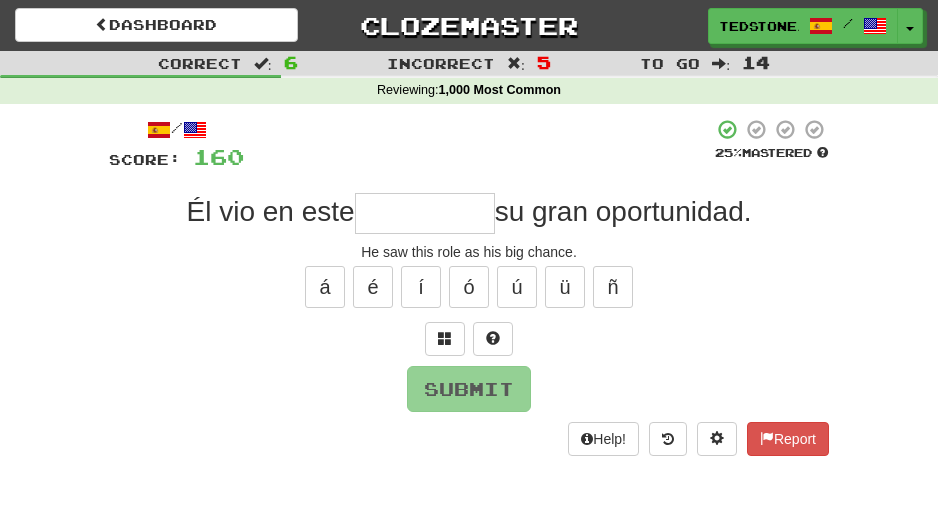 click at bounding box center [425, 213] 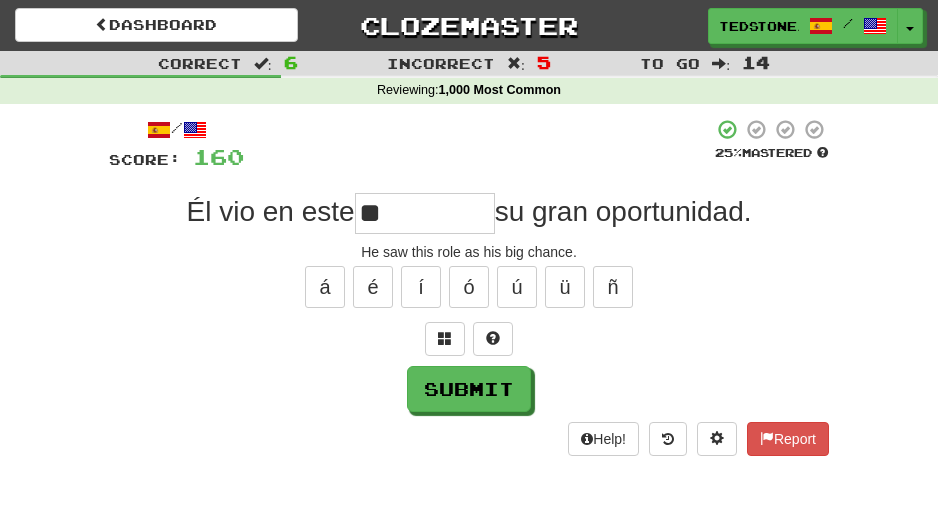 type on "*" 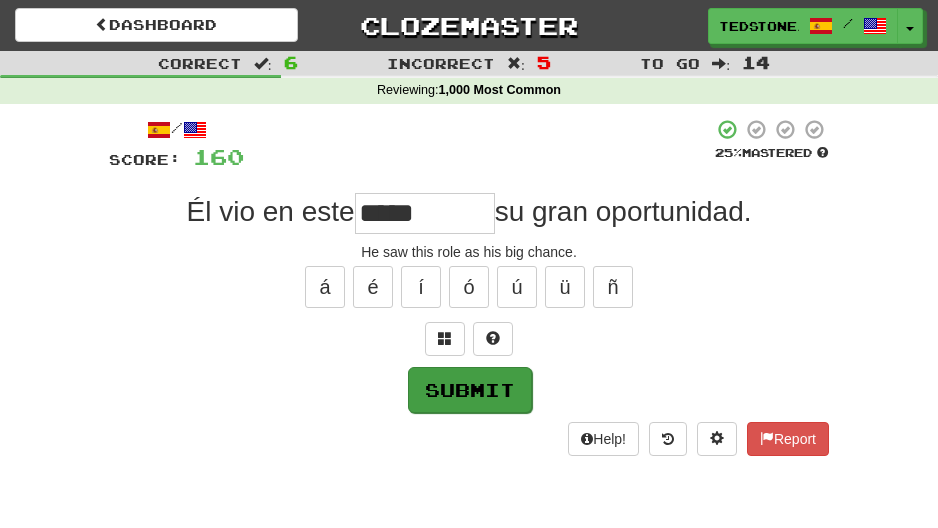 type on "*****" 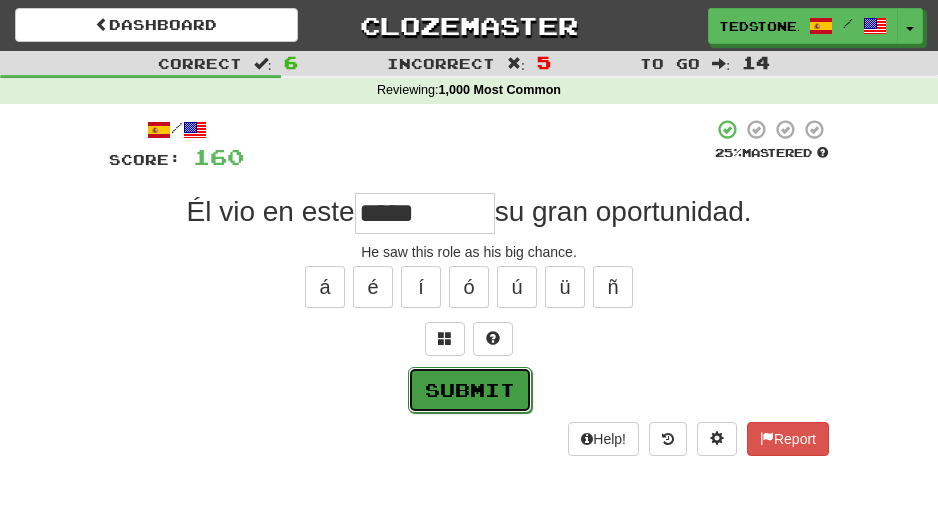 click on "Submit" at bounding box center [470, 390] 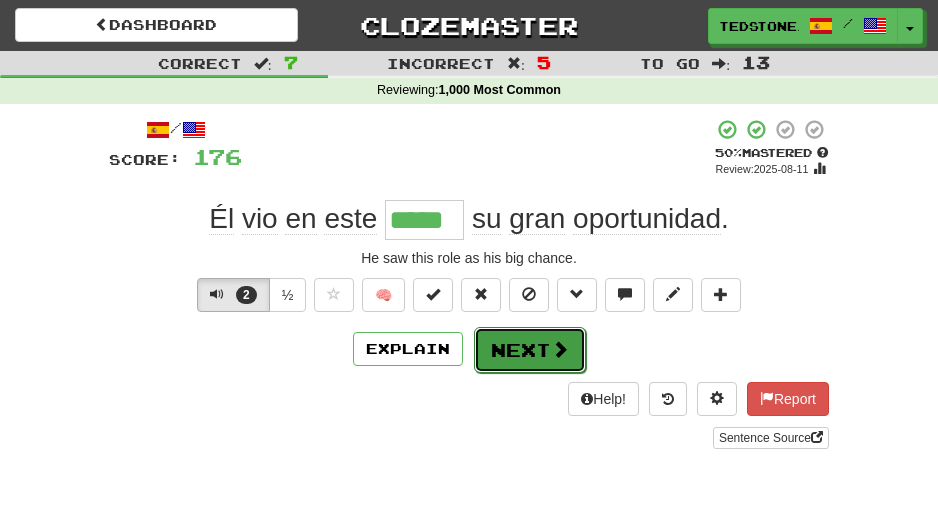 click on "Next" at bounding box center (530, 350) 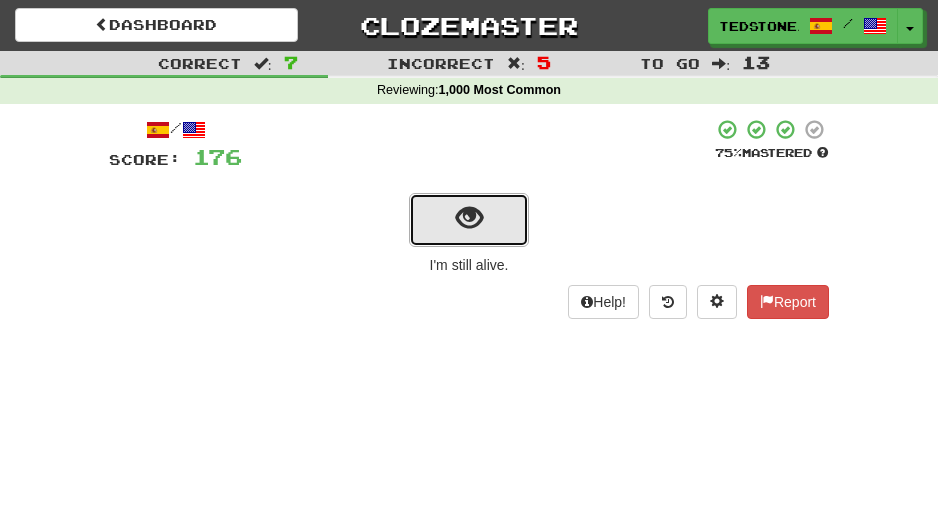 click at bounding box center (469, 218) 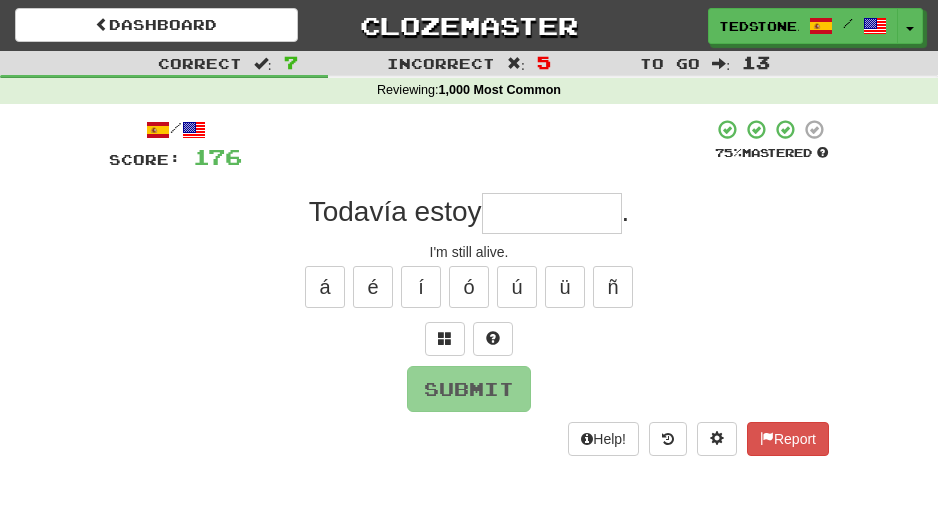 click at bounding box center [552, 213] 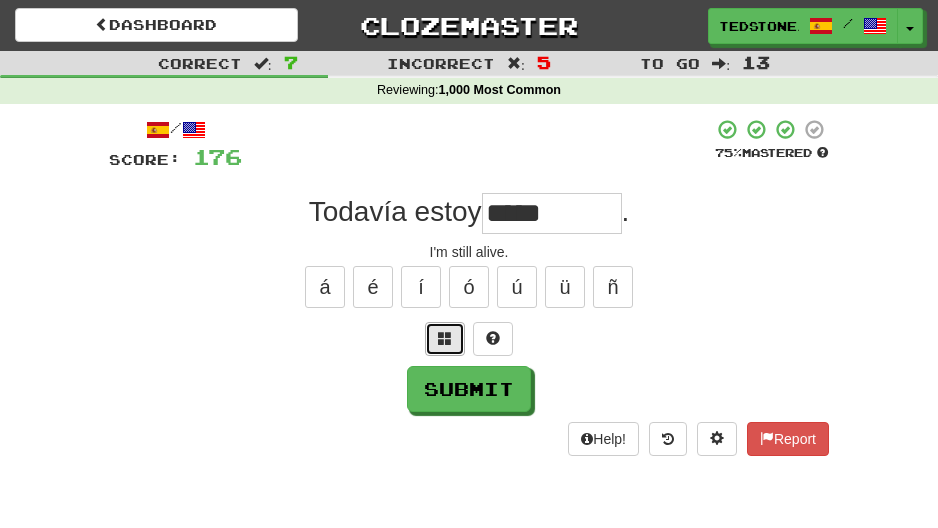 click at bounding box center (445, 338) 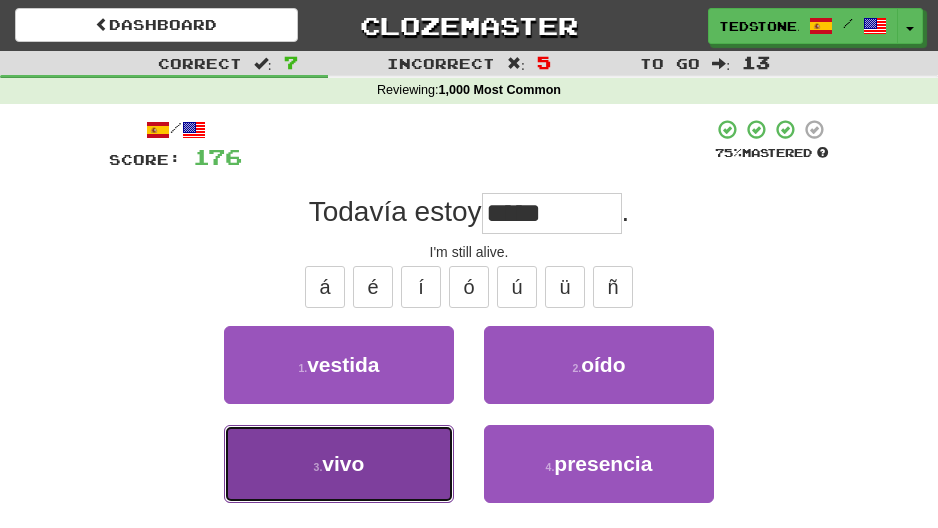 click on "3 .  vivo" at bounding box center (339, 464) 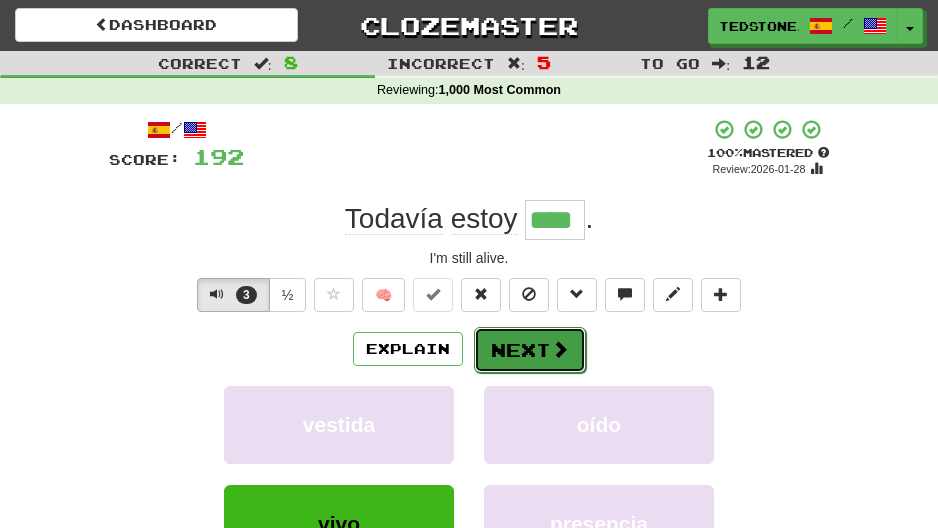 click on "Next" at bounding box center (530, 350) 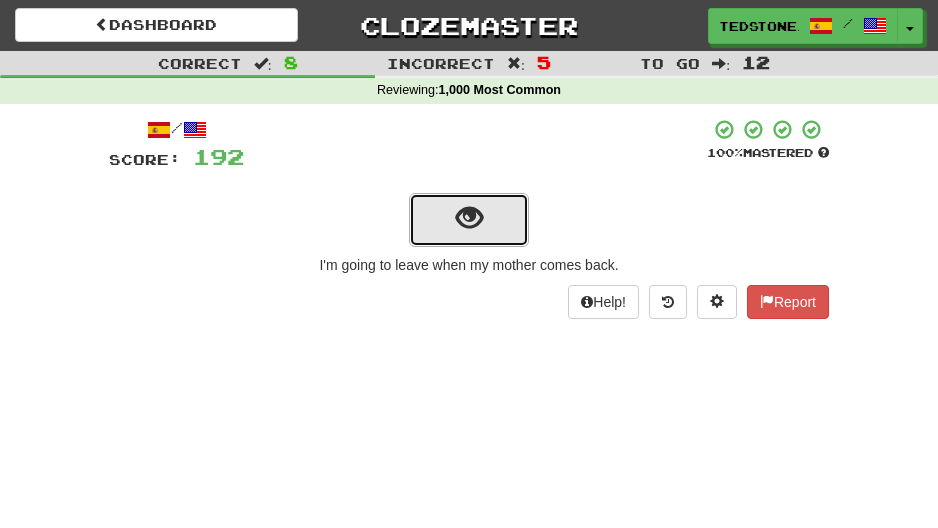 click at bounding box center (469, 220) 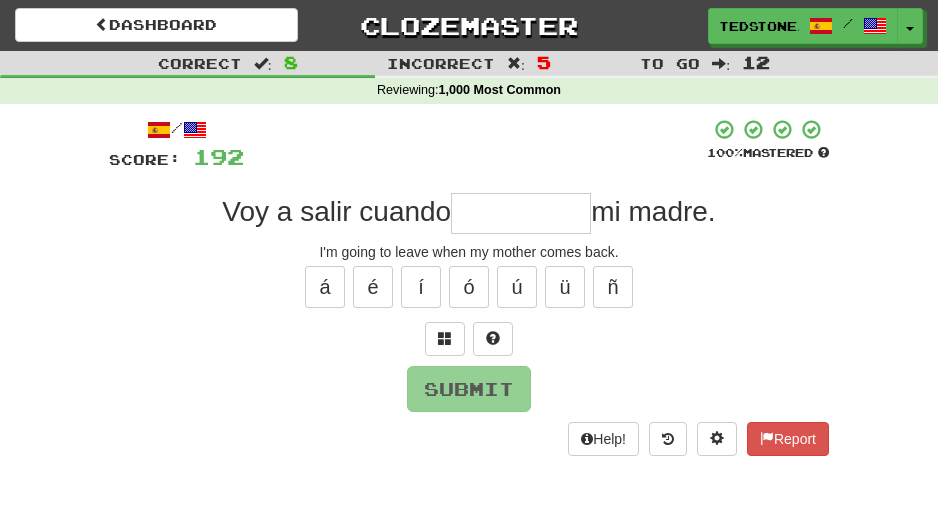 drag, startPoint x: 476, startPoint y: 206, endPoint x: 451, endPoint y: 172, distance: 42.201897 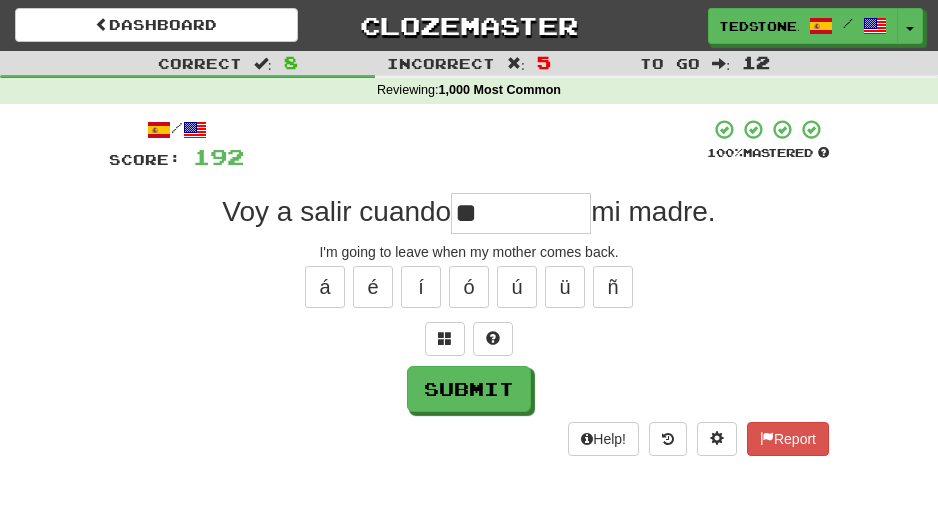 type on "*" 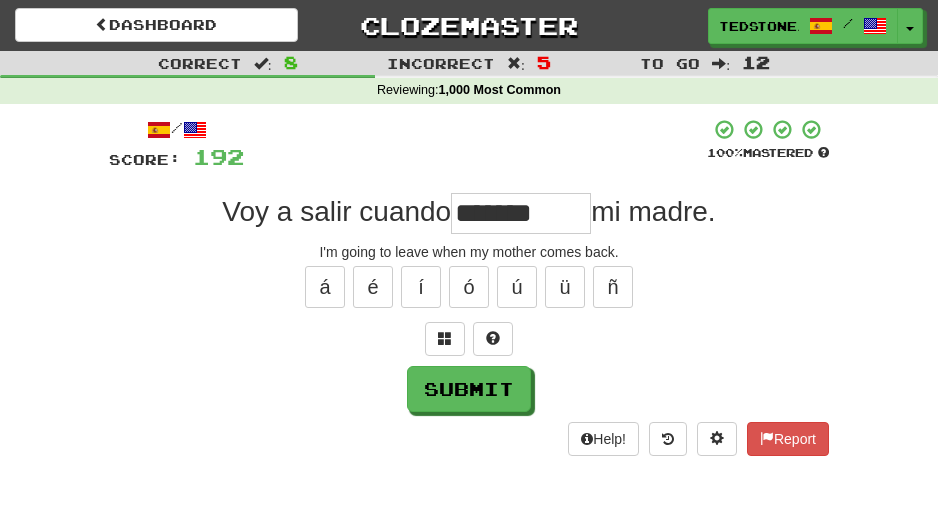 type on "******" 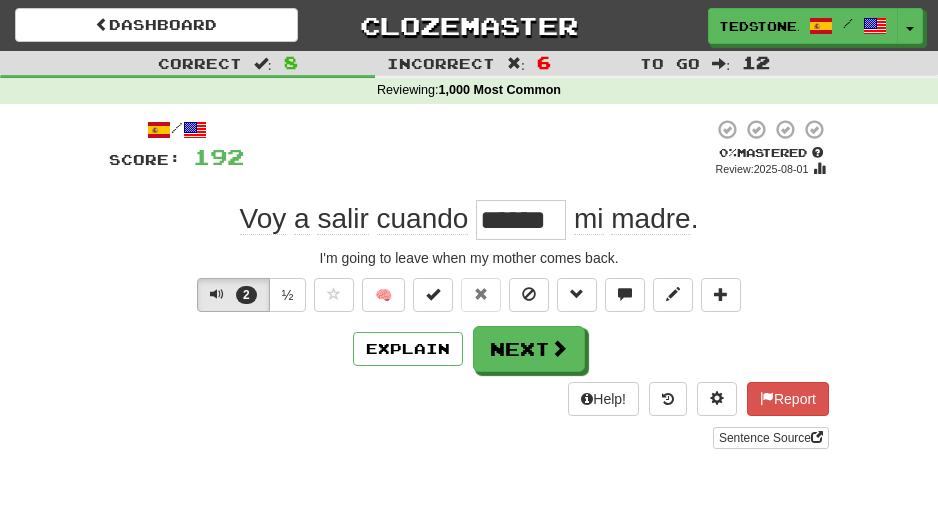 click on "******" at bounding box center [521, 220] 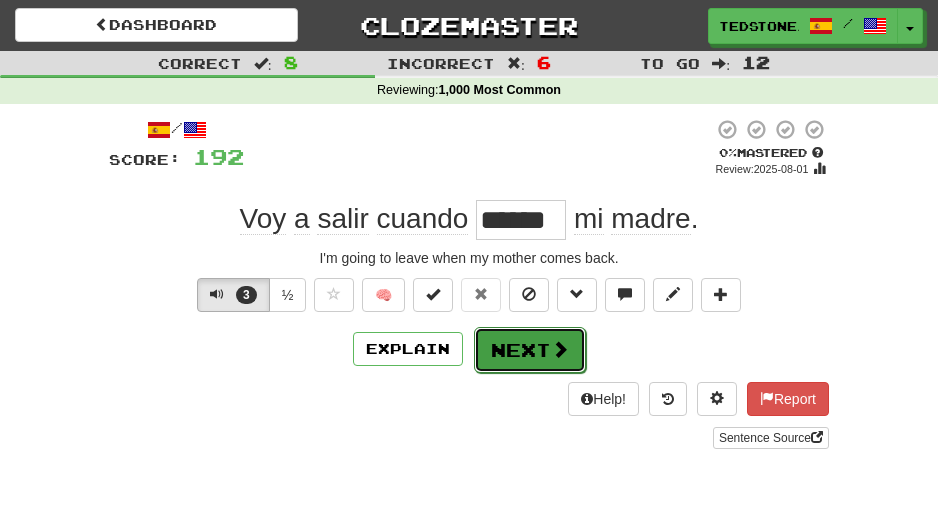 click on "Next" at bounding box center (530, 350) 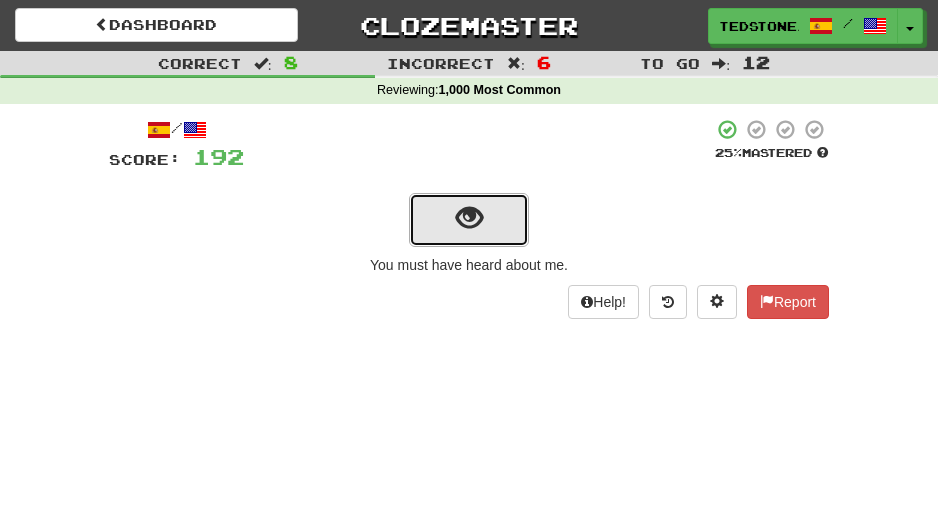 click at bounding box center (469, 218) 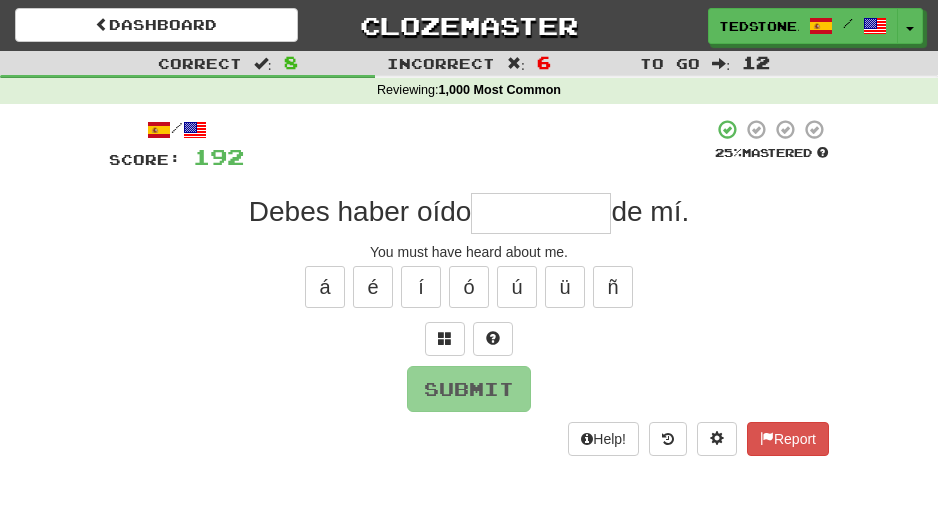 click at bounding box center [541, 213] 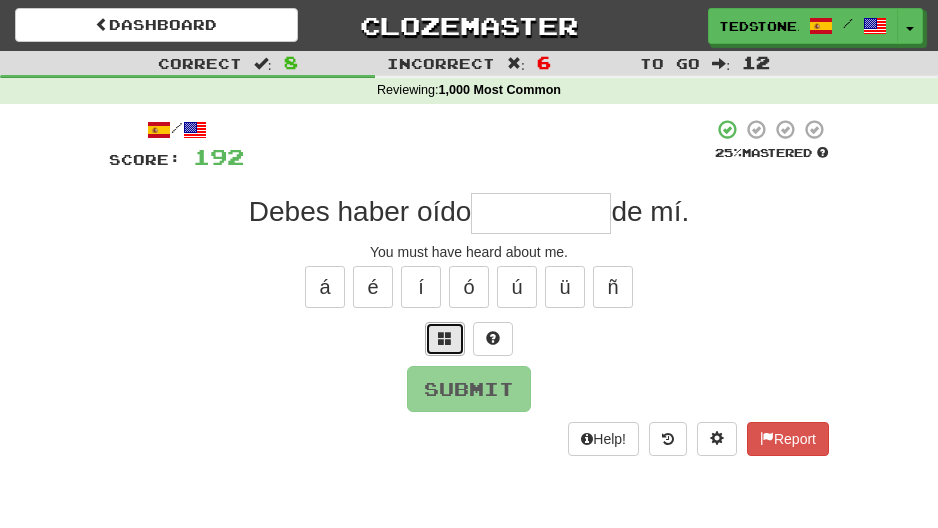 click at bounding box center (445, 338) 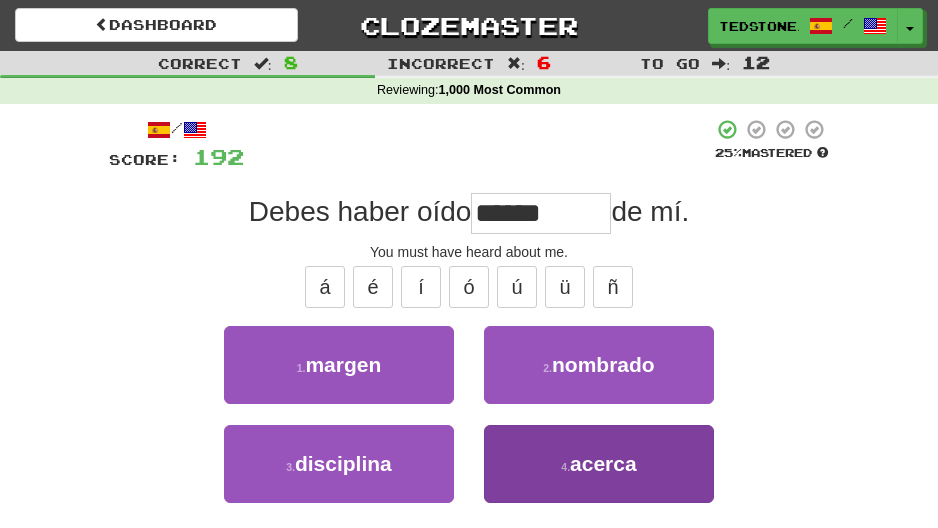 type on "******" 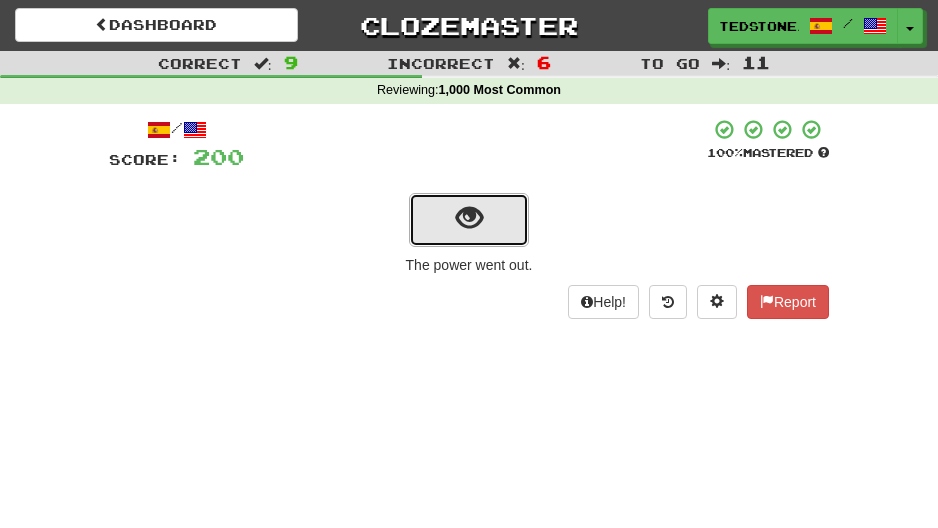 click at bounding box center [469, 218] 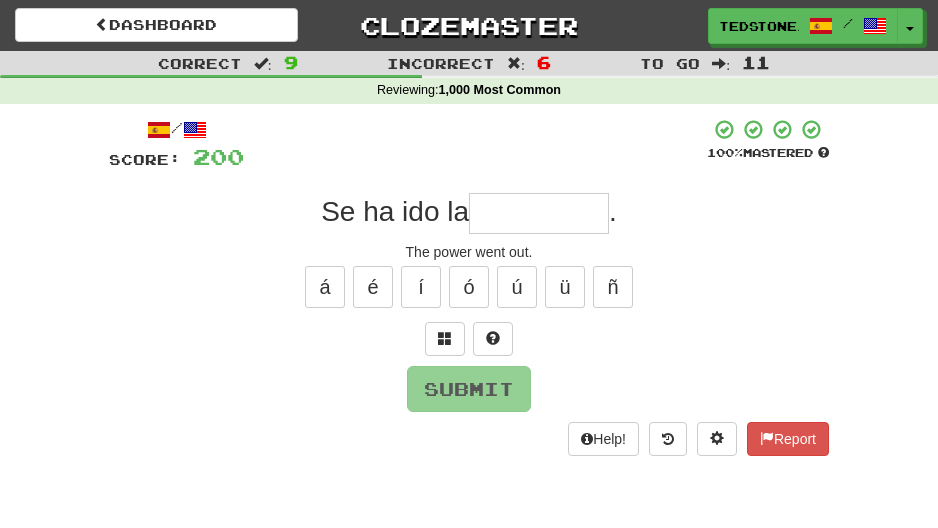 click at bounding box center [539, 213] 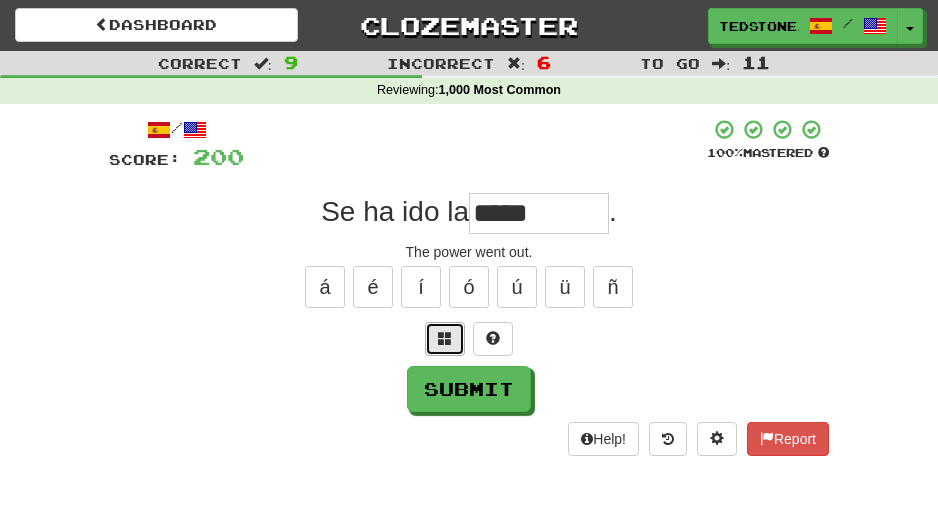 click at bounding box center [445, 339] 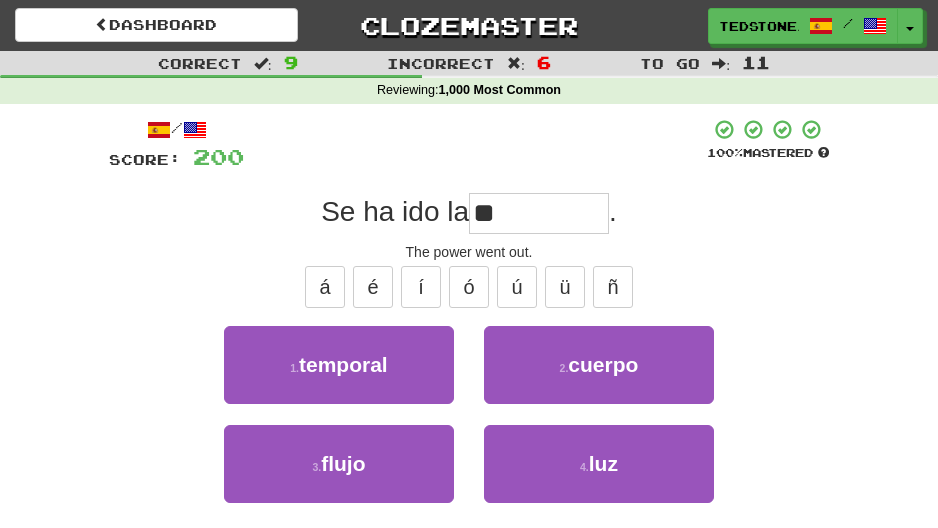 type on "*" 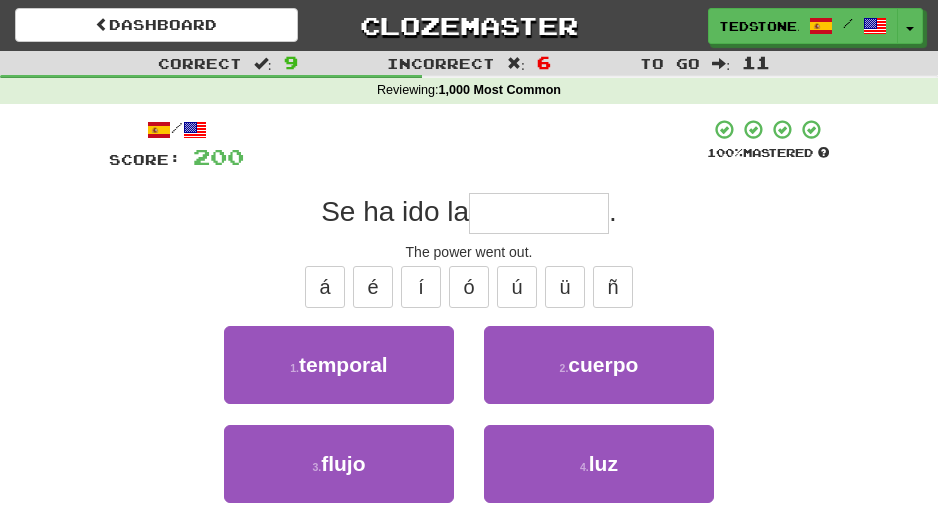 type on "*" 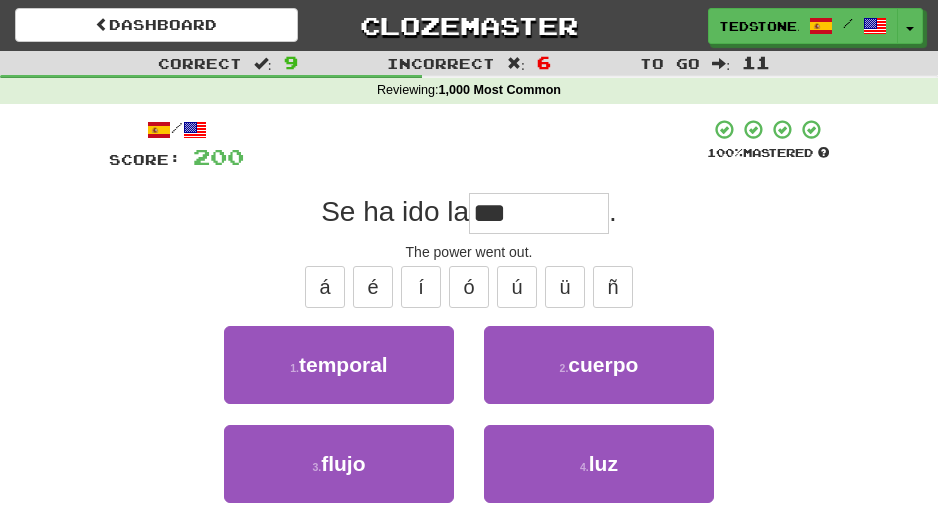 type on "***" 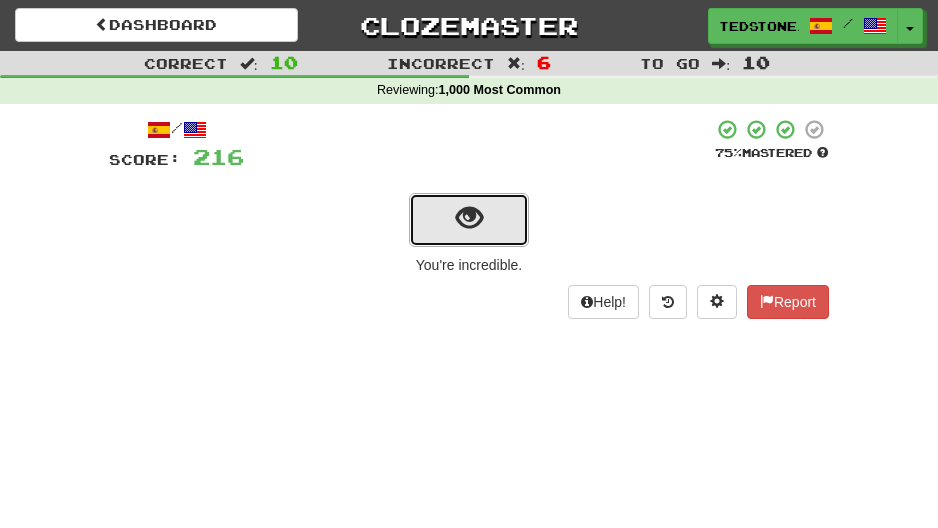 click at bounding box center [469, 218] 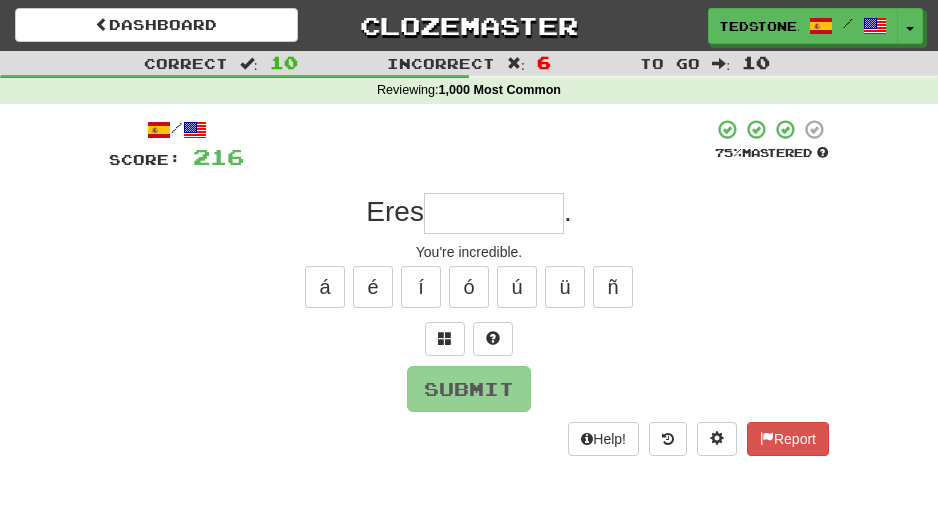 click at bounding box center [494, 213] 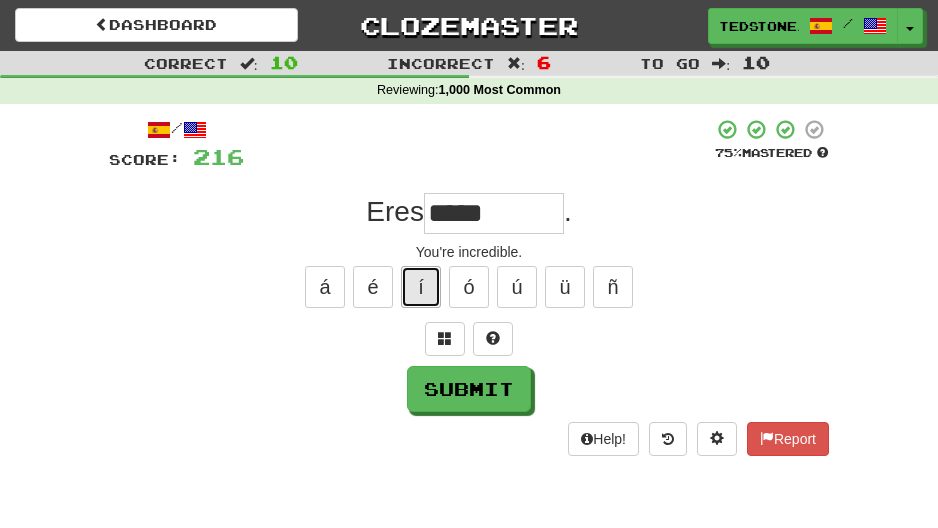 click on "í" at bounding box center [421, 287] 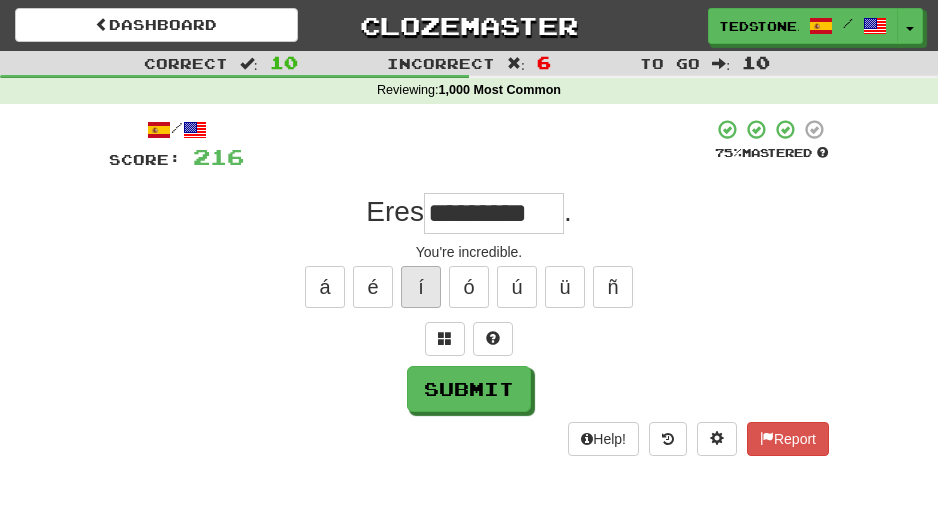type on "*********" 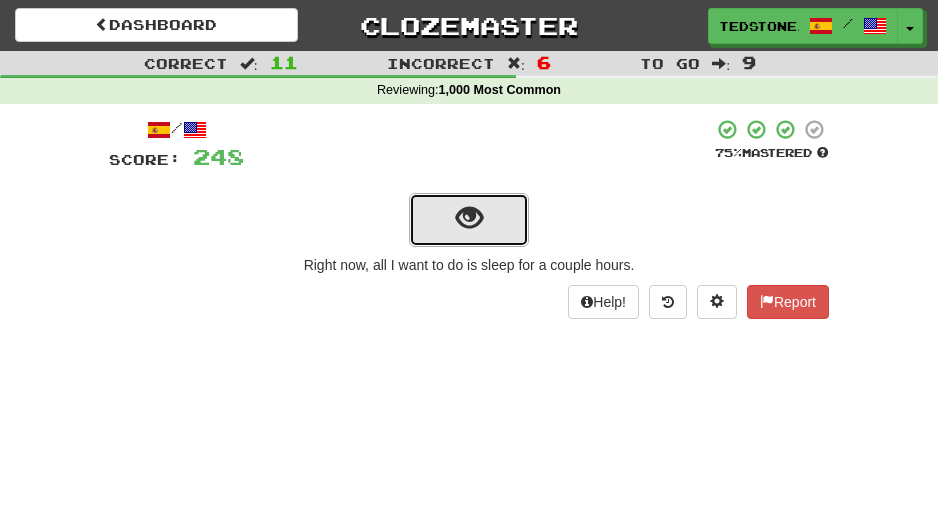 click at bounding box center [469, 218] 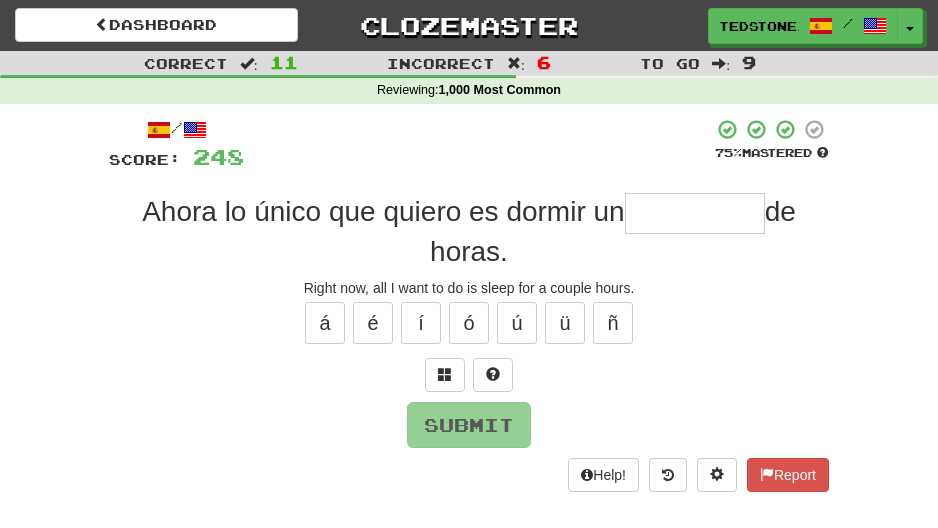 click on "Ahora lo único que quiero es dormir un" at bounding box center [383, 211] 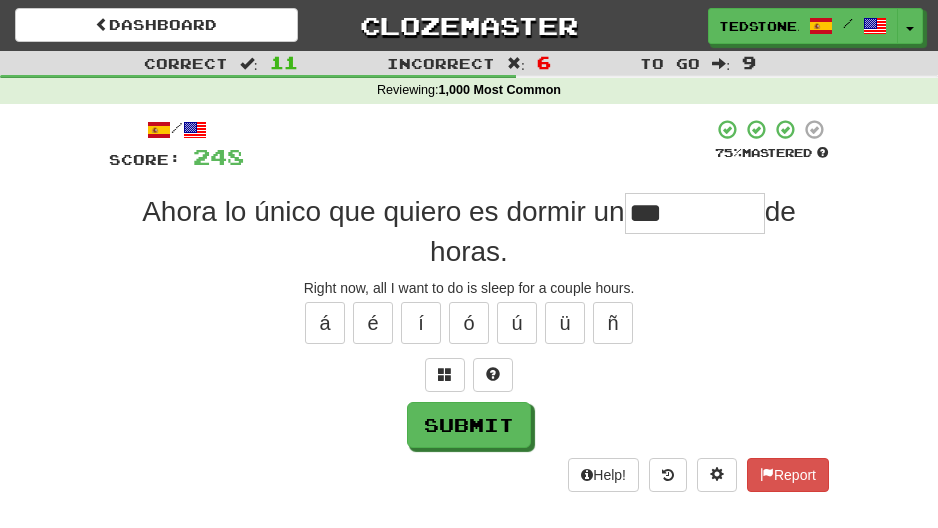 type on "***" 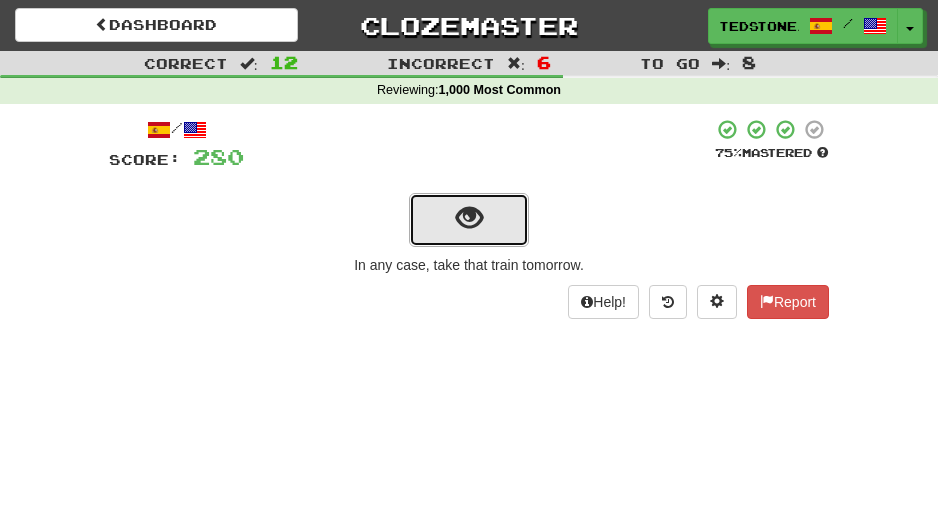 click at bounding box center [469, 218] 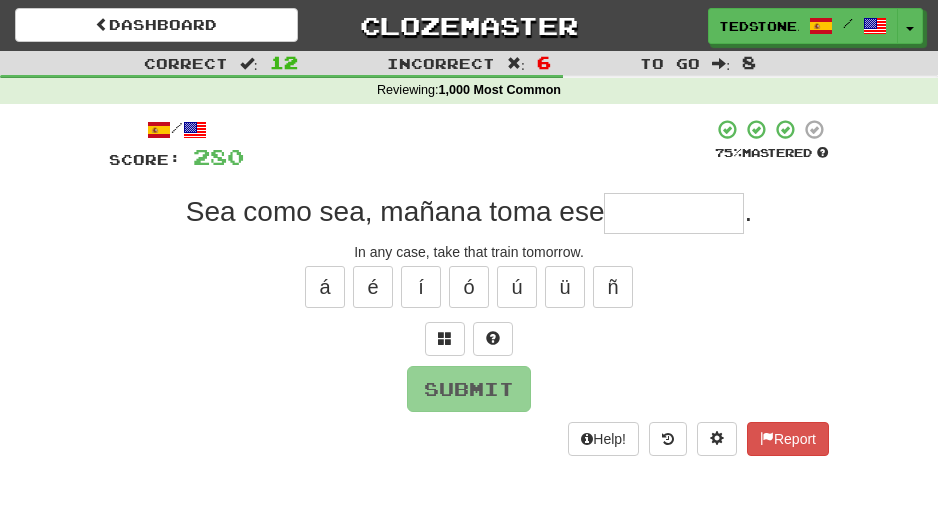 click at bounding box center (674, 213) 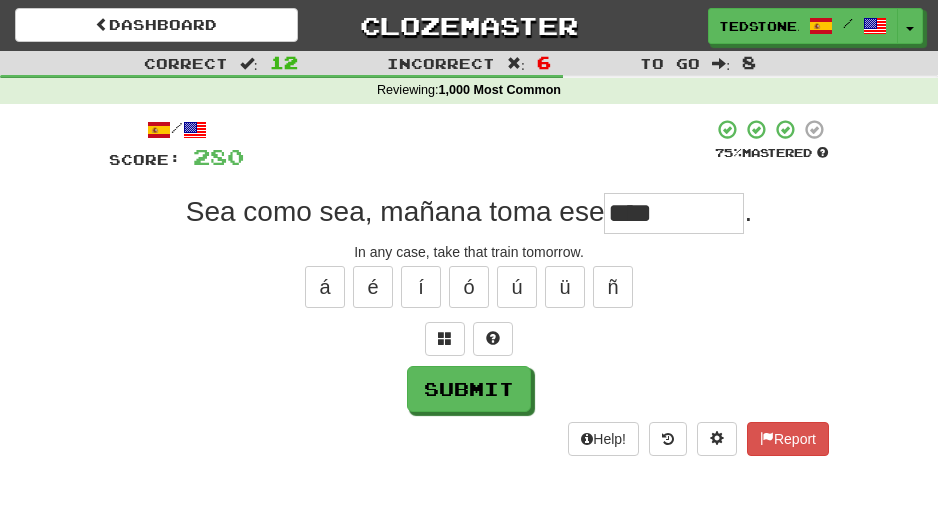 type on "****" 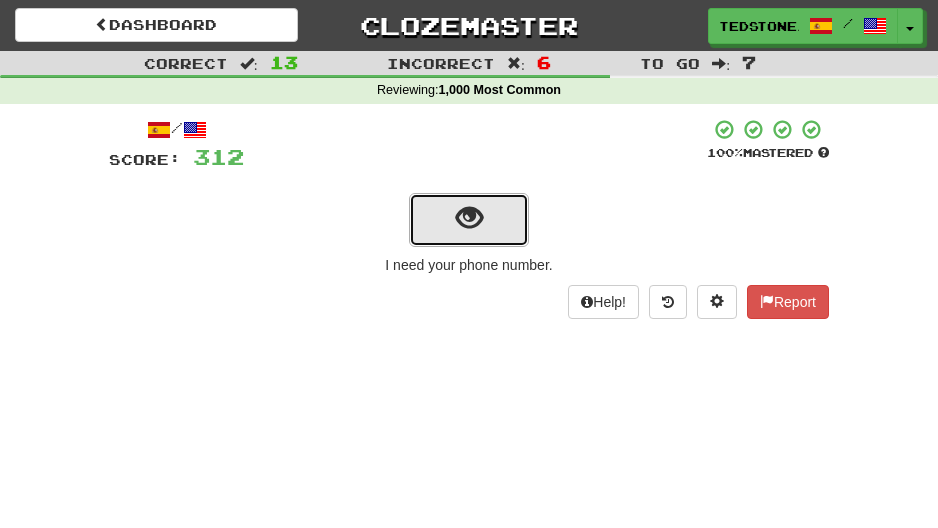 click at bounding box center (469, 220) 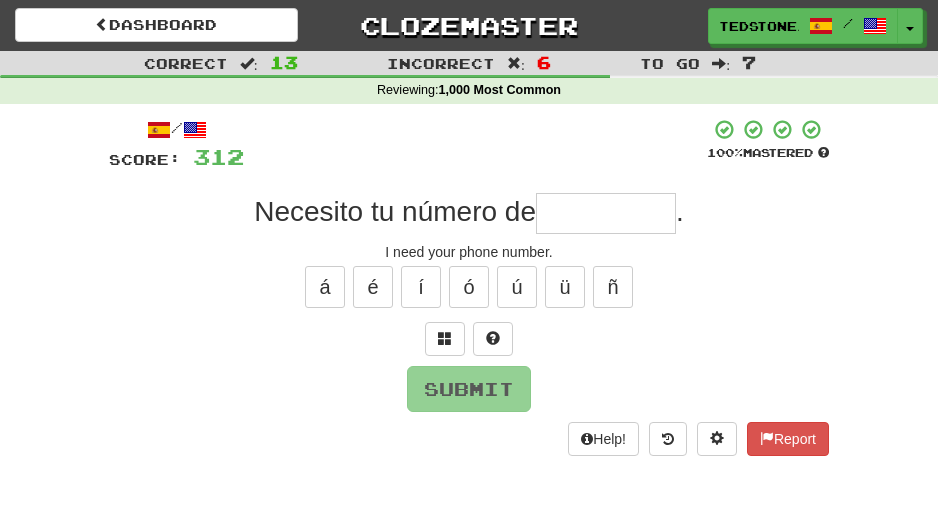 click at bounding box center [606, 213] 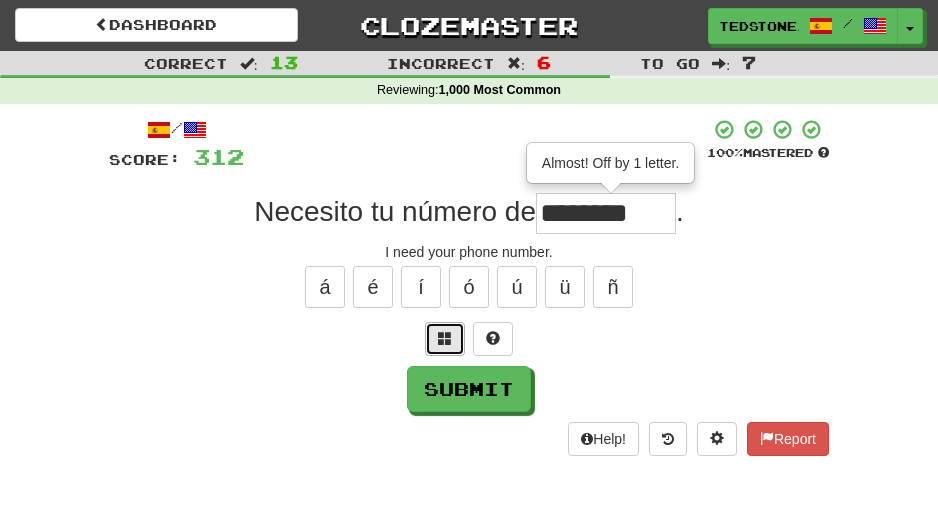 click at bounding box center (445, 339) 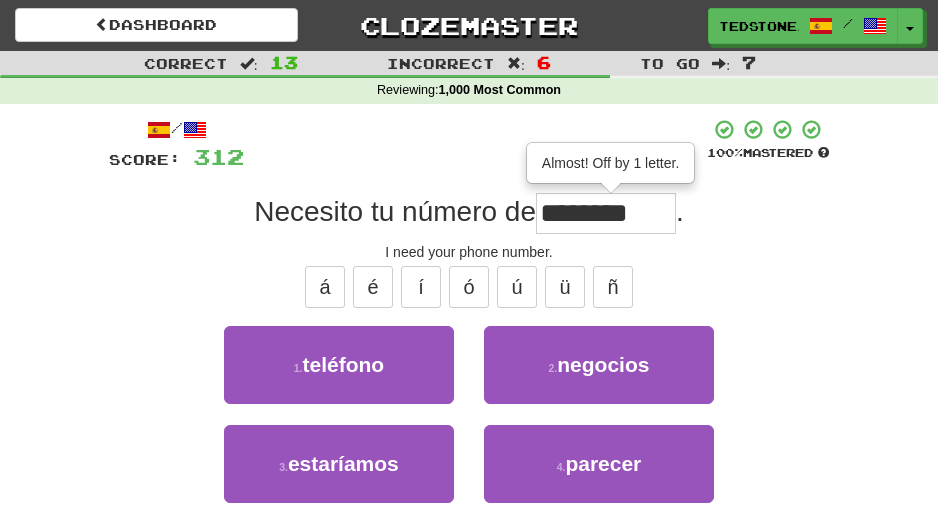 drag, startPoint x: 594, startPoint y: 223, endPoint x: 578, endPoint y: 223, distance: 16 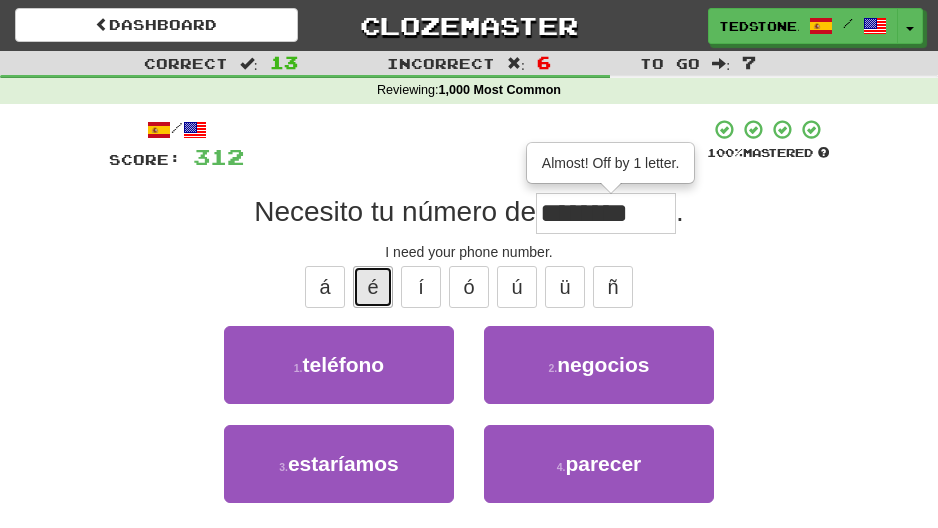 click on "é" at bounding box center (373, 287) 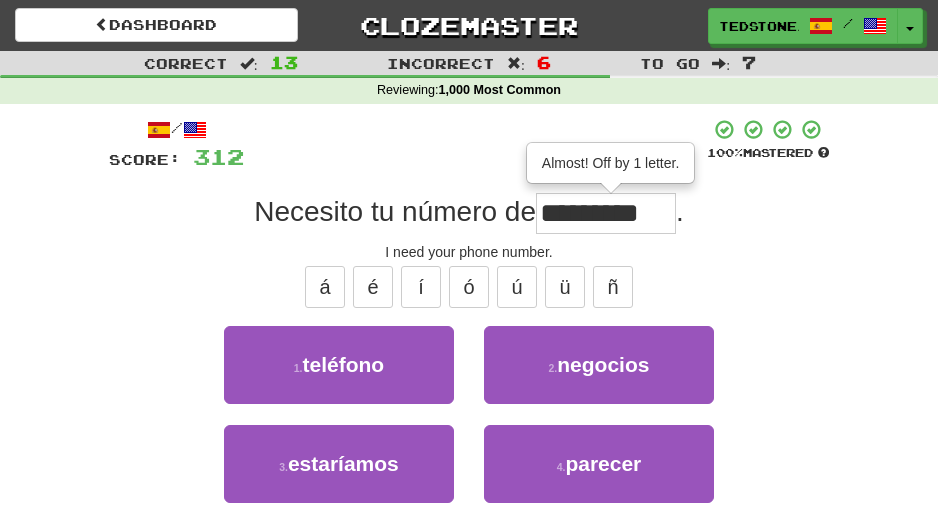 click on "*********" at bounding box center (606, 213) 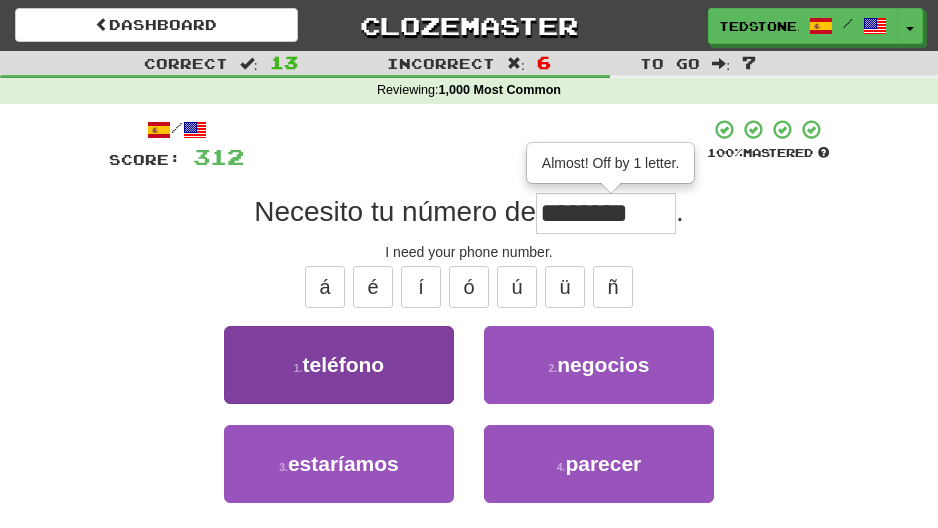 type on "********" 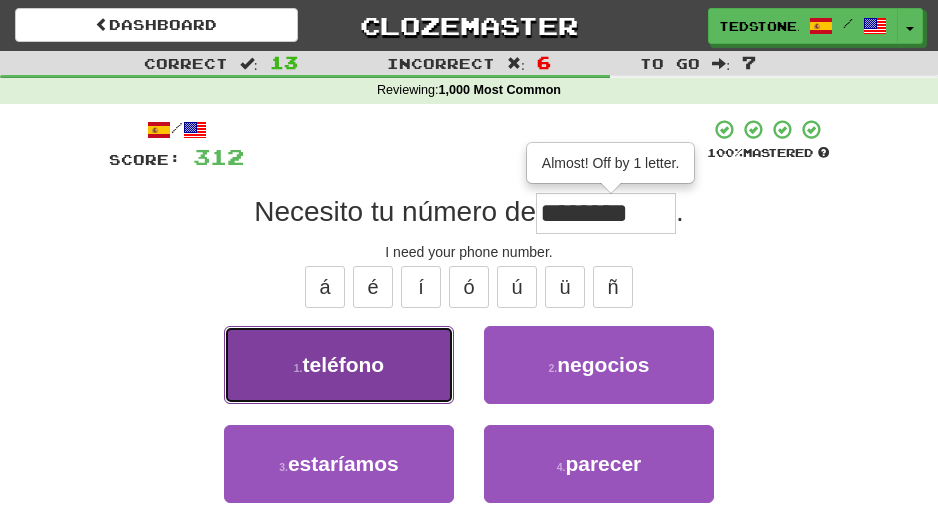 click on "1 .  teléfono" at bounding box center (339, 365) 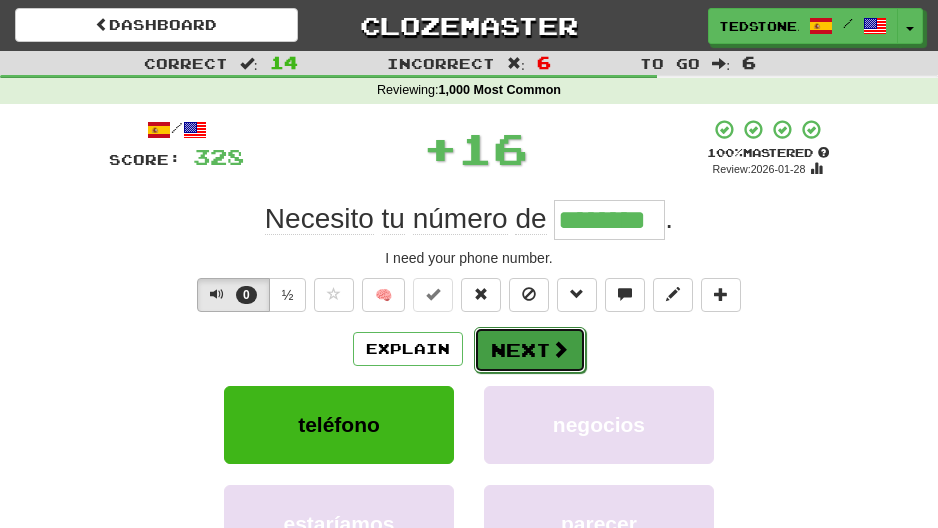 click on "Next" at bounding box center [530, 350] 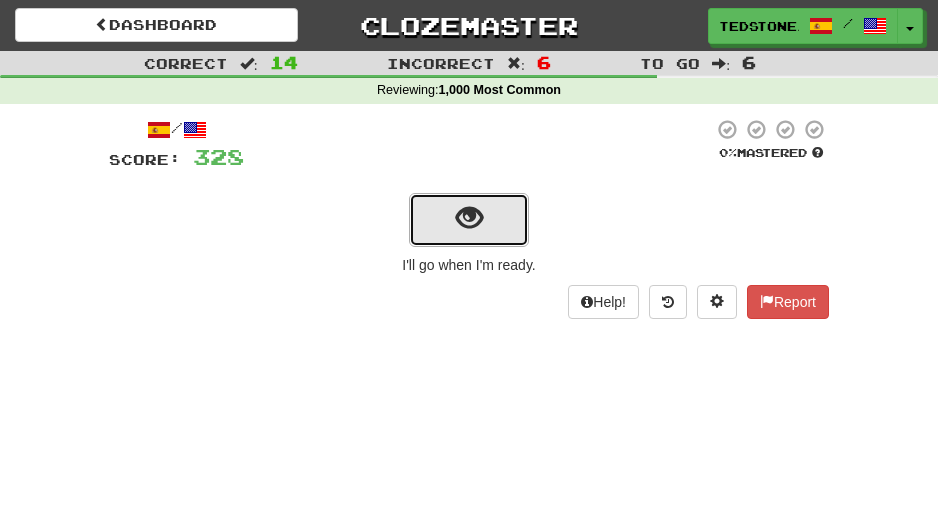 click at bounding box center (469, 218) 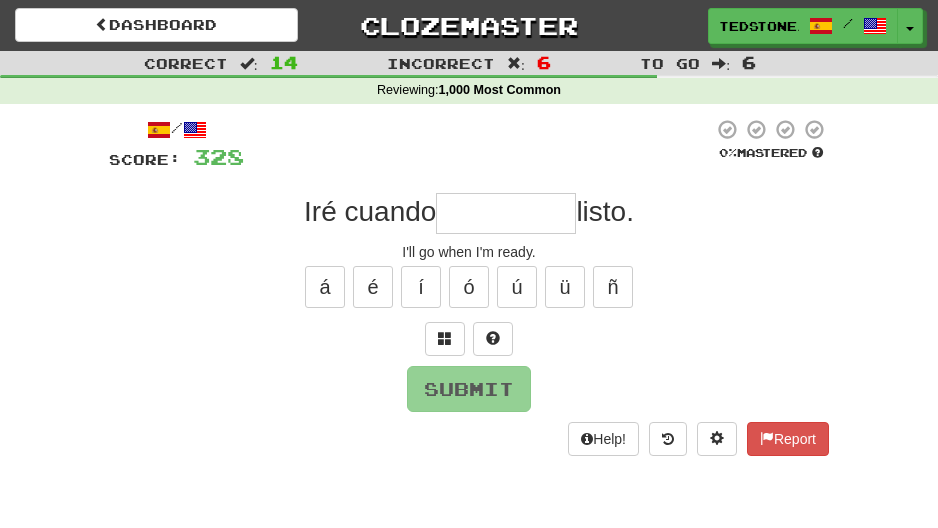 click at bounding box center [506, 213] 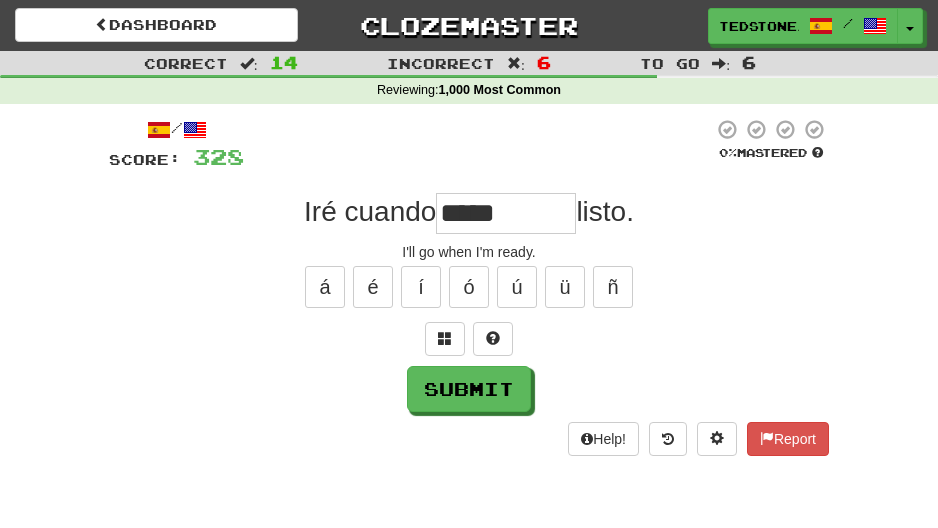 click on "1,000 Most Common" at bounding box center [500, 90] 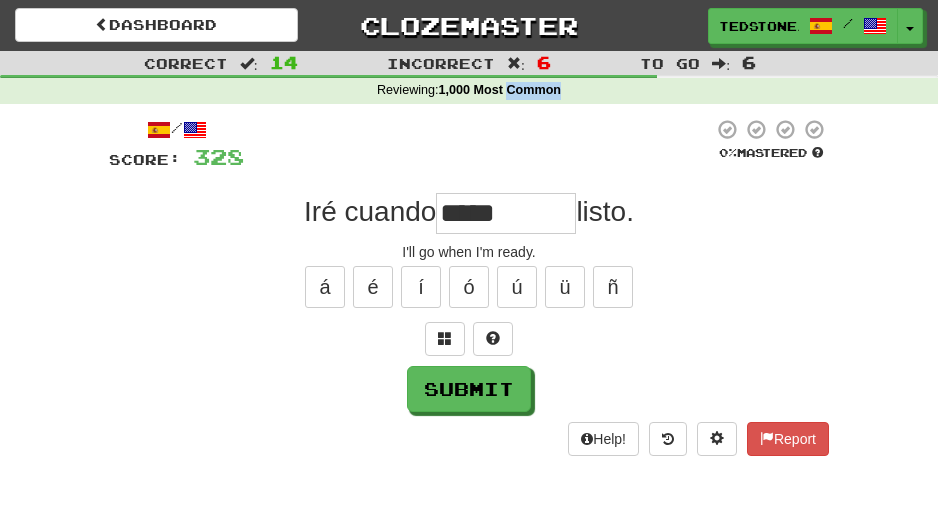click on "1,000 Most Common" at bounding box center [500, 90] 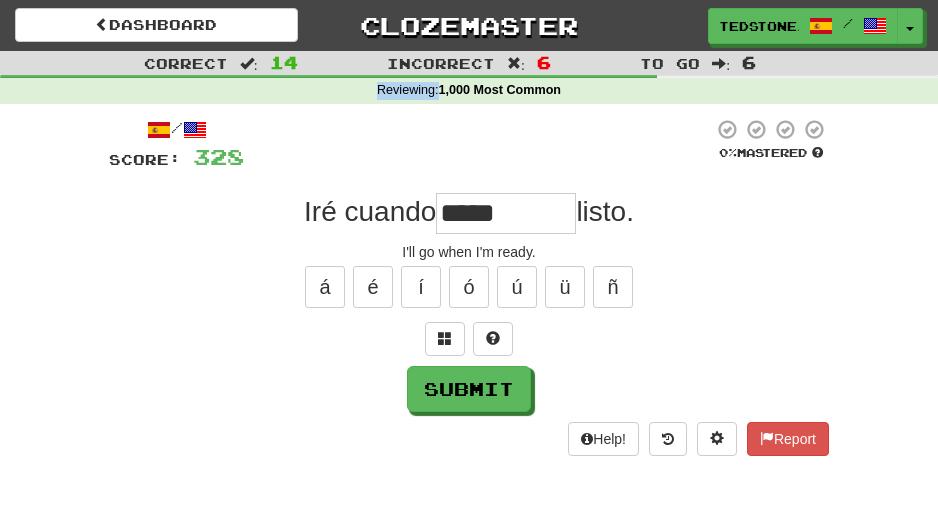 click on "1,000 Most Common" at bounding box center [500, 90] 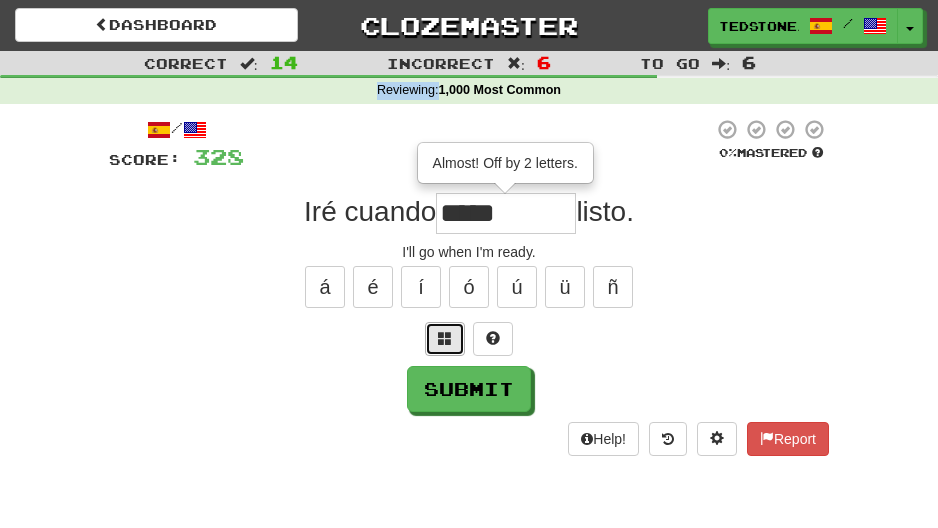 click at bounding box center (445, 339) 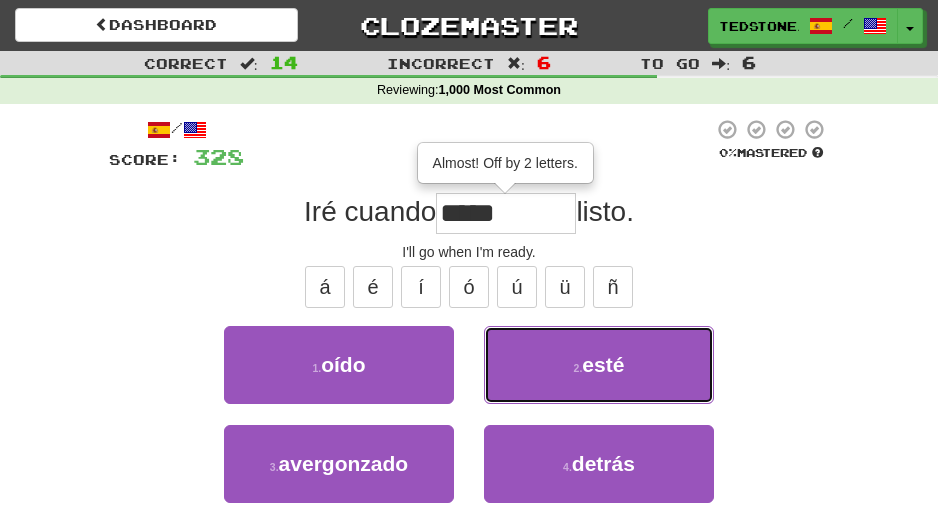 click on "2 .  esté" at bounding box center (599, 365) 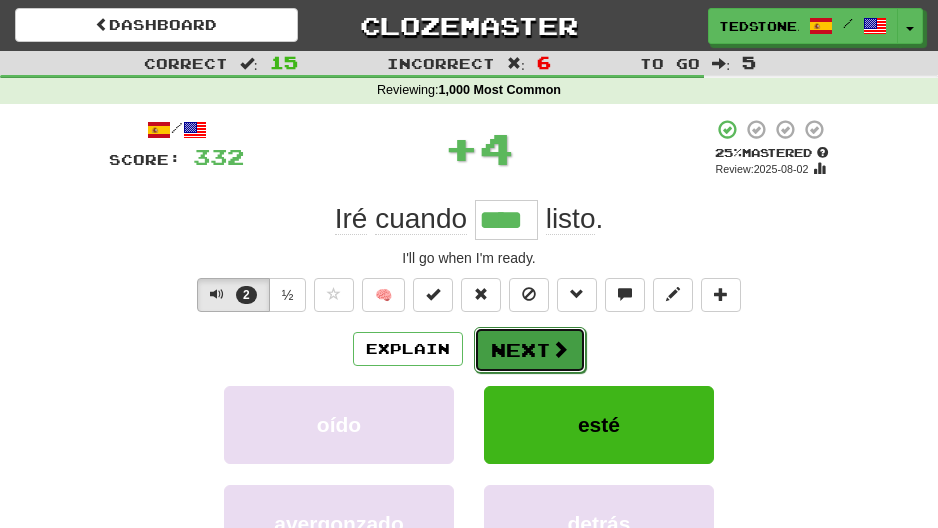 click on "Next" at bounding box center (530, 350) 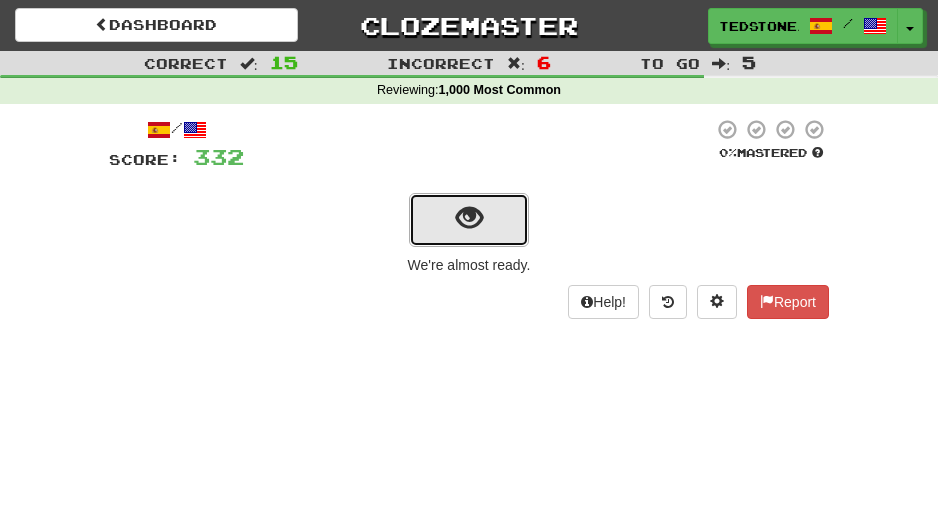 click at bounding box center [469, 218] 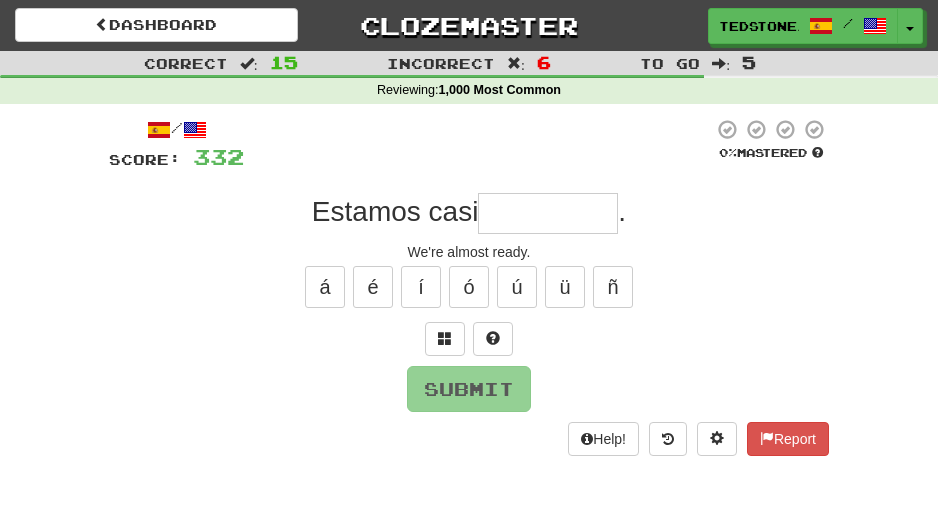 click at bounding box center (548, 213) 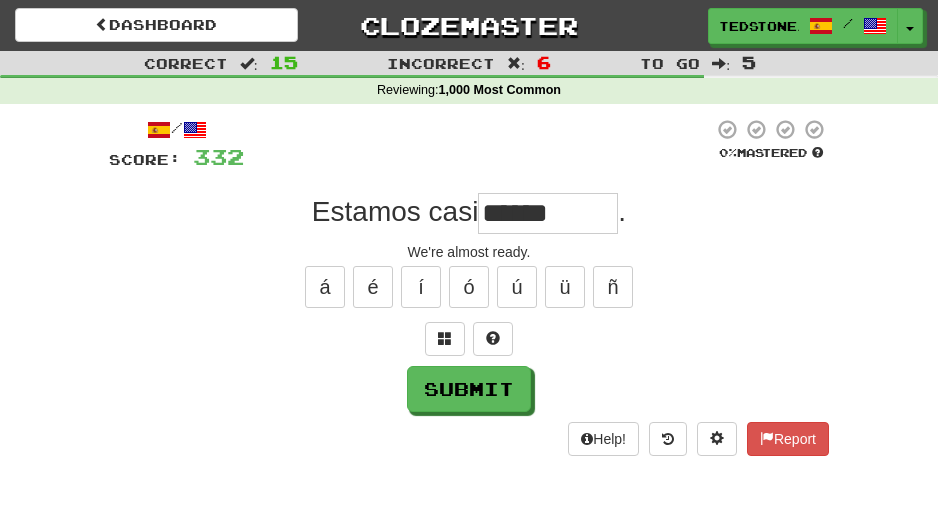 type on "******" 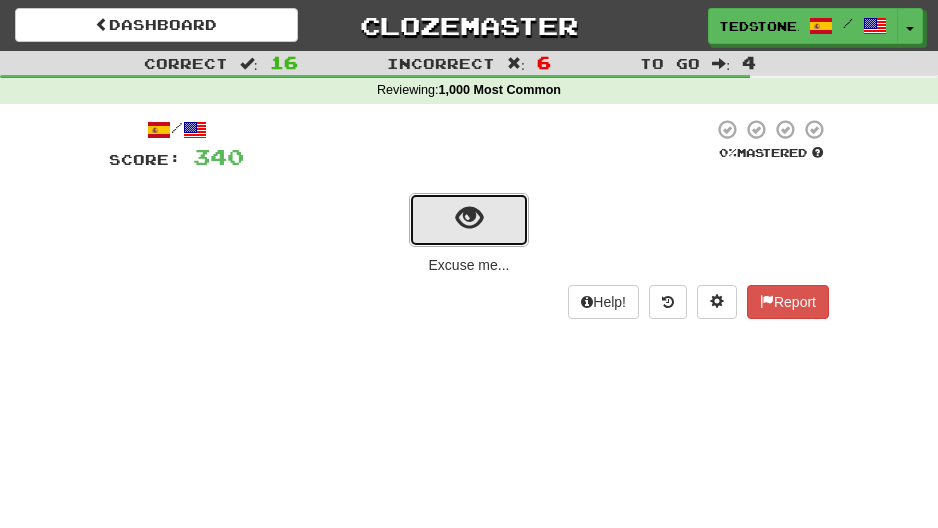 click at bounding box center [469, 218] 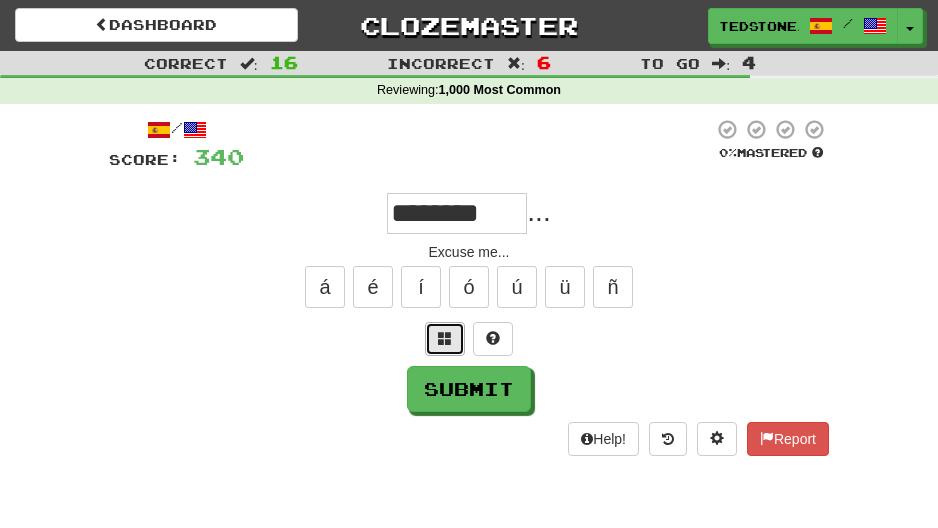 click at bounding box center (445, 338) 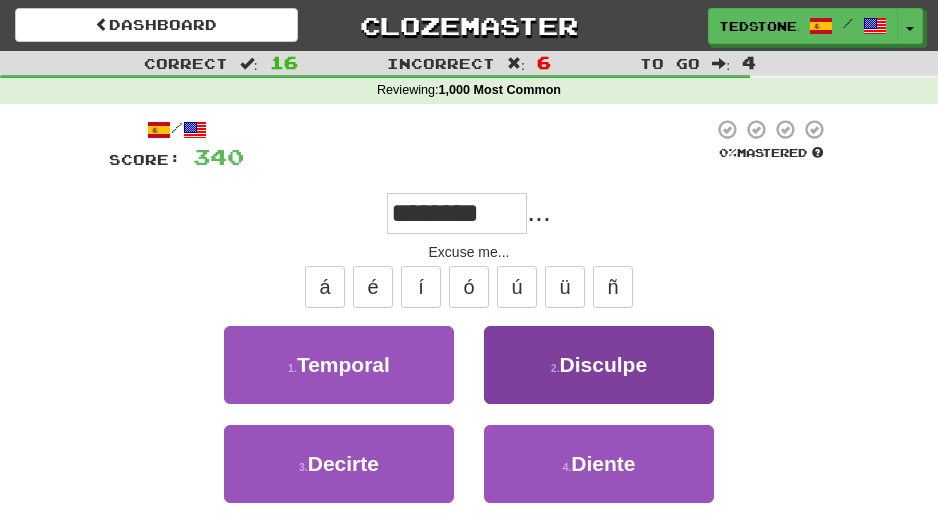 type on "********" 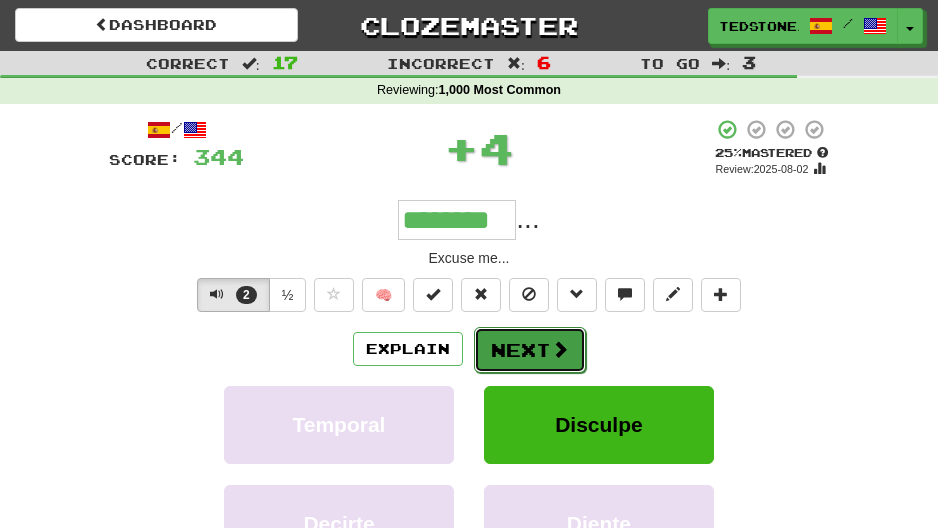 click on "Next" at bounding box center (530, 350) 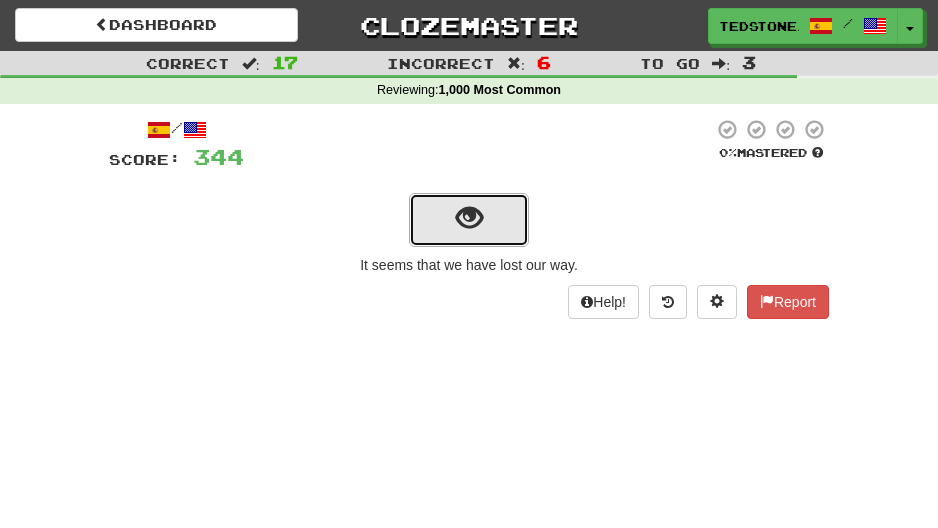click at bounding box center [469, 218] 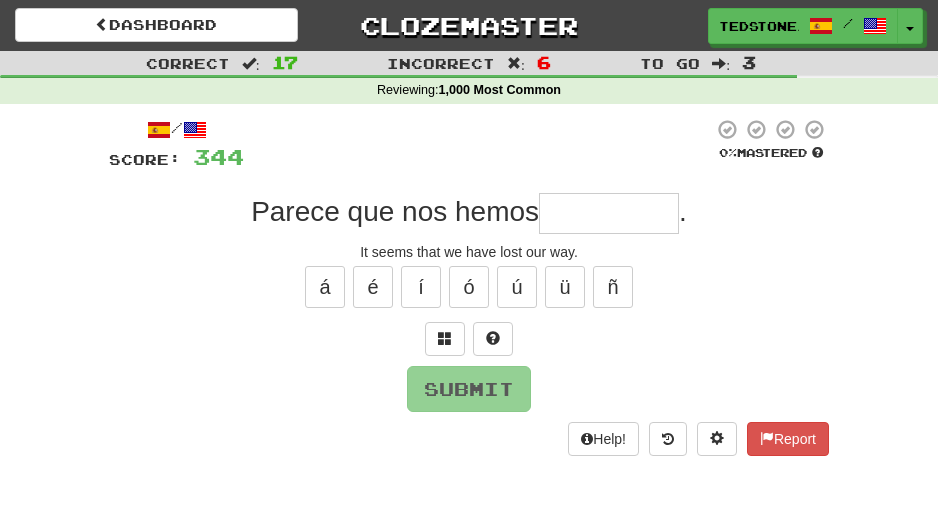 click at bounding box center [609, 213] 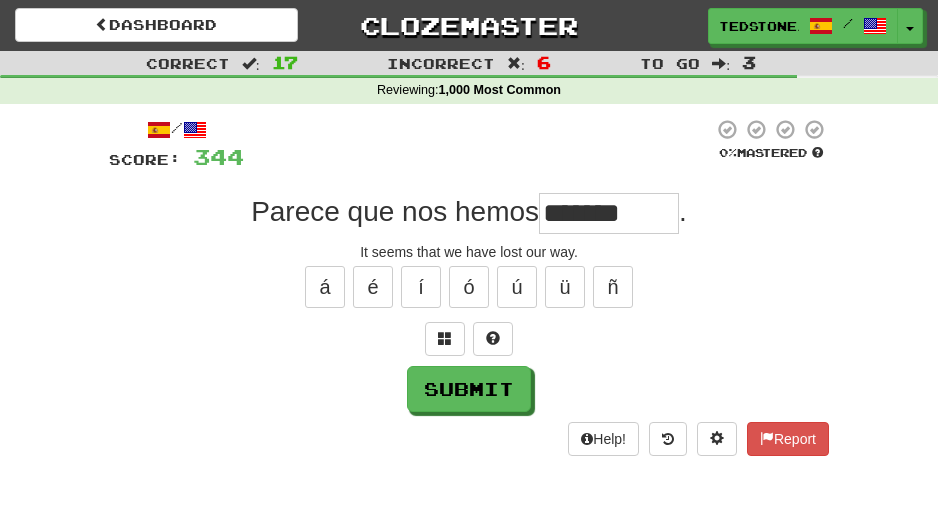 type on "*******" 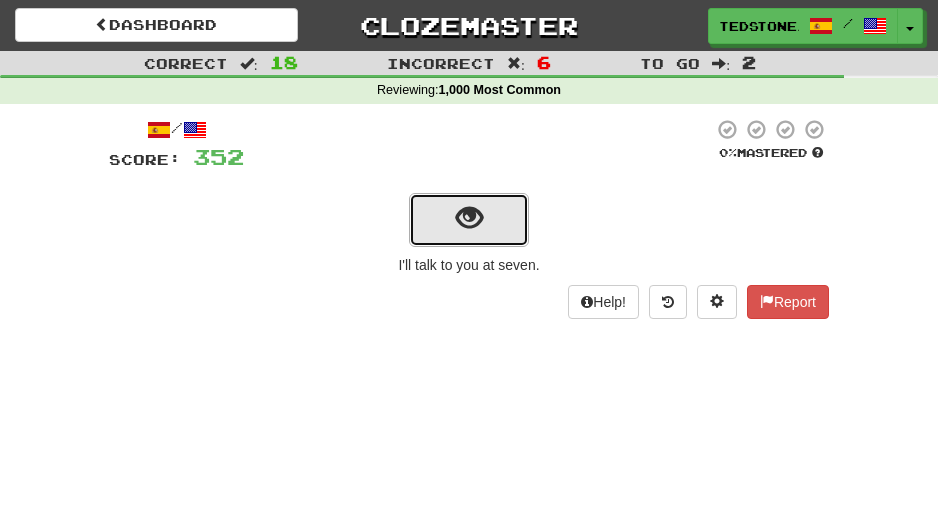 click at bounding box center [469, 220] 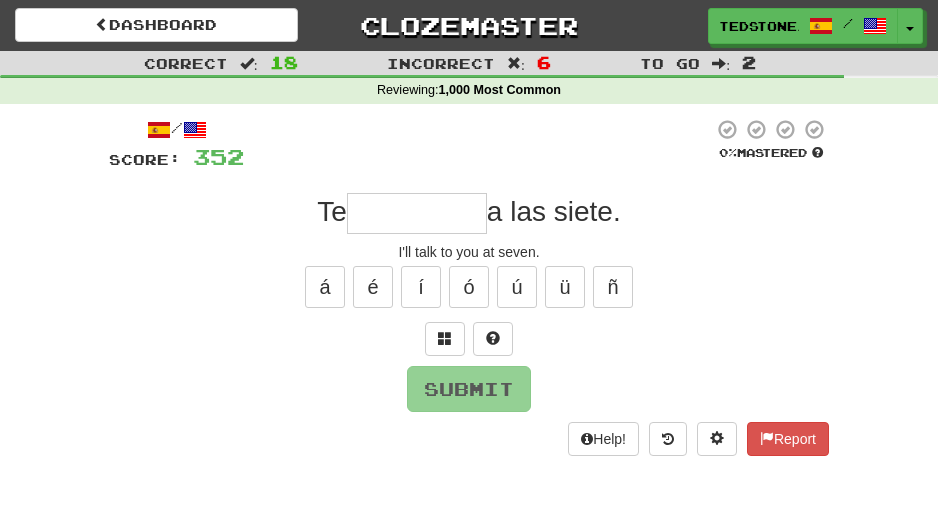 drag, startPoint x: 348, startPoint y: 229, endPoint x: 355, endPoint y: 215, distance: 15.652476 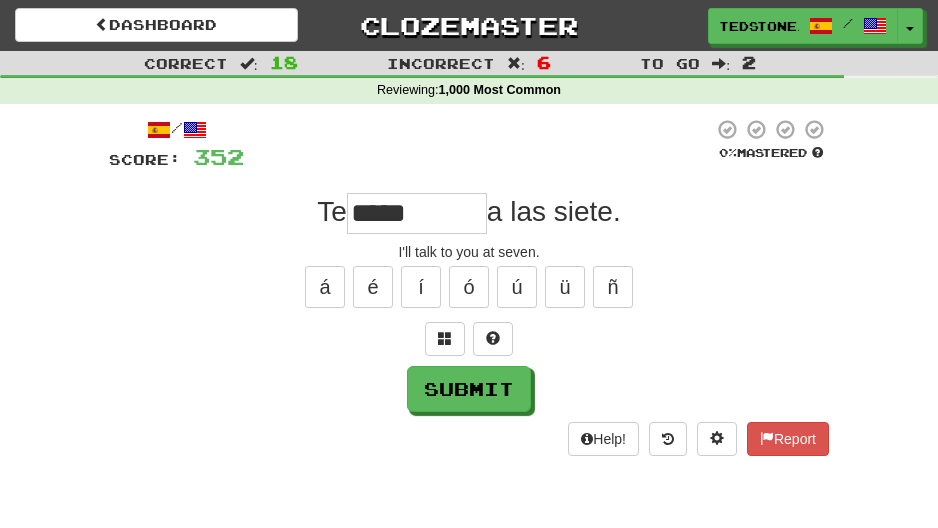 type on "*****" 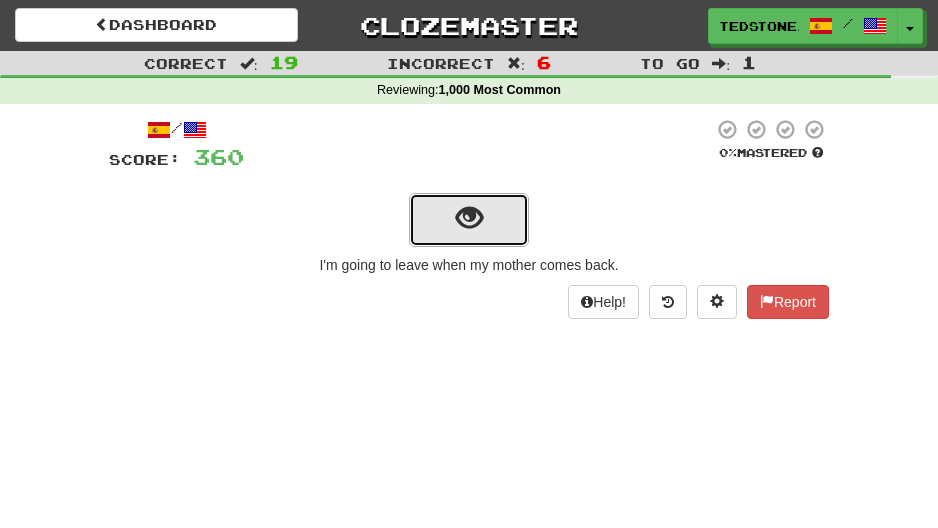 click at bounding box center (469, 218) 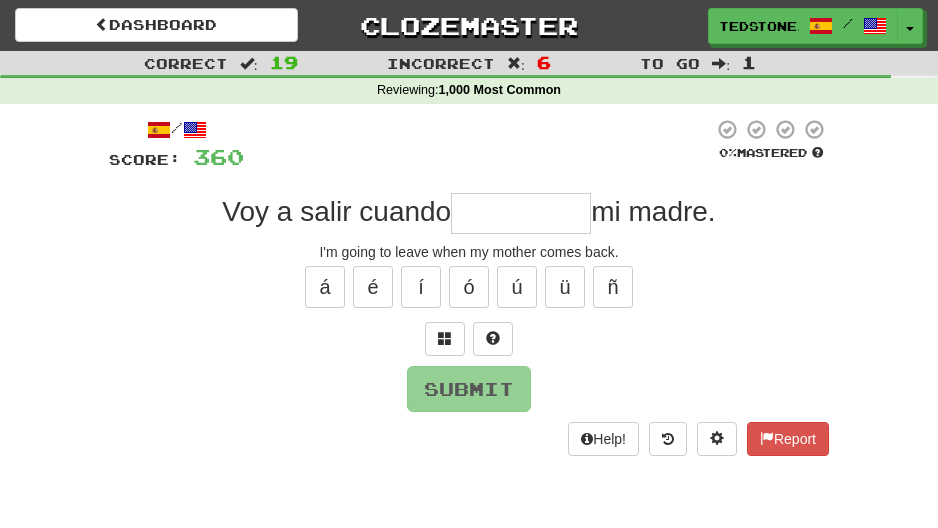 click at bounding box center (521, 213) 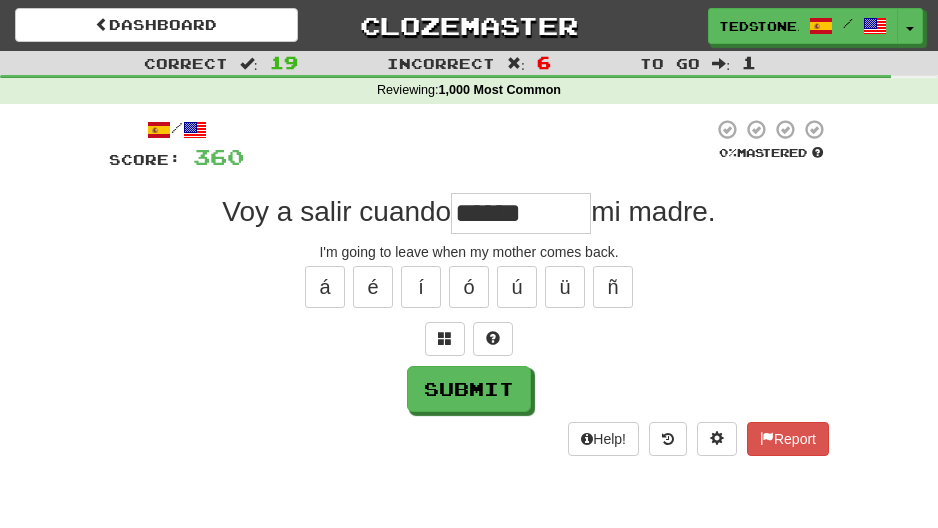 type on "******" 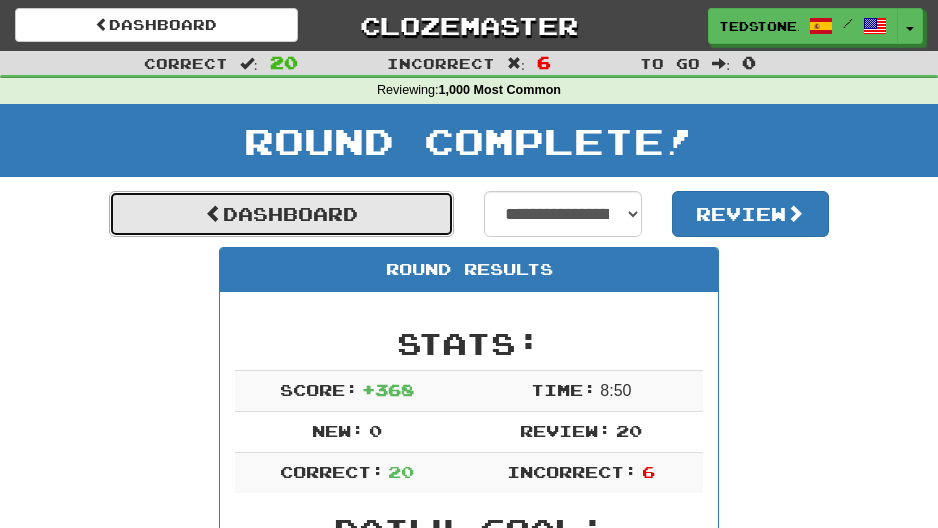 click on "Dashboard" at bounding box center [281, 214] 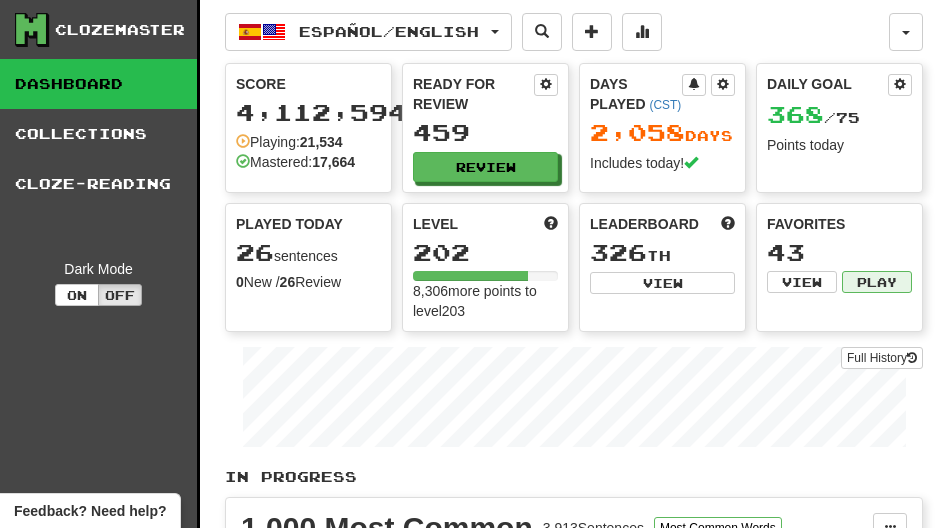scroll, scrollTop: 0, scrollLeft: 0, axis: both 